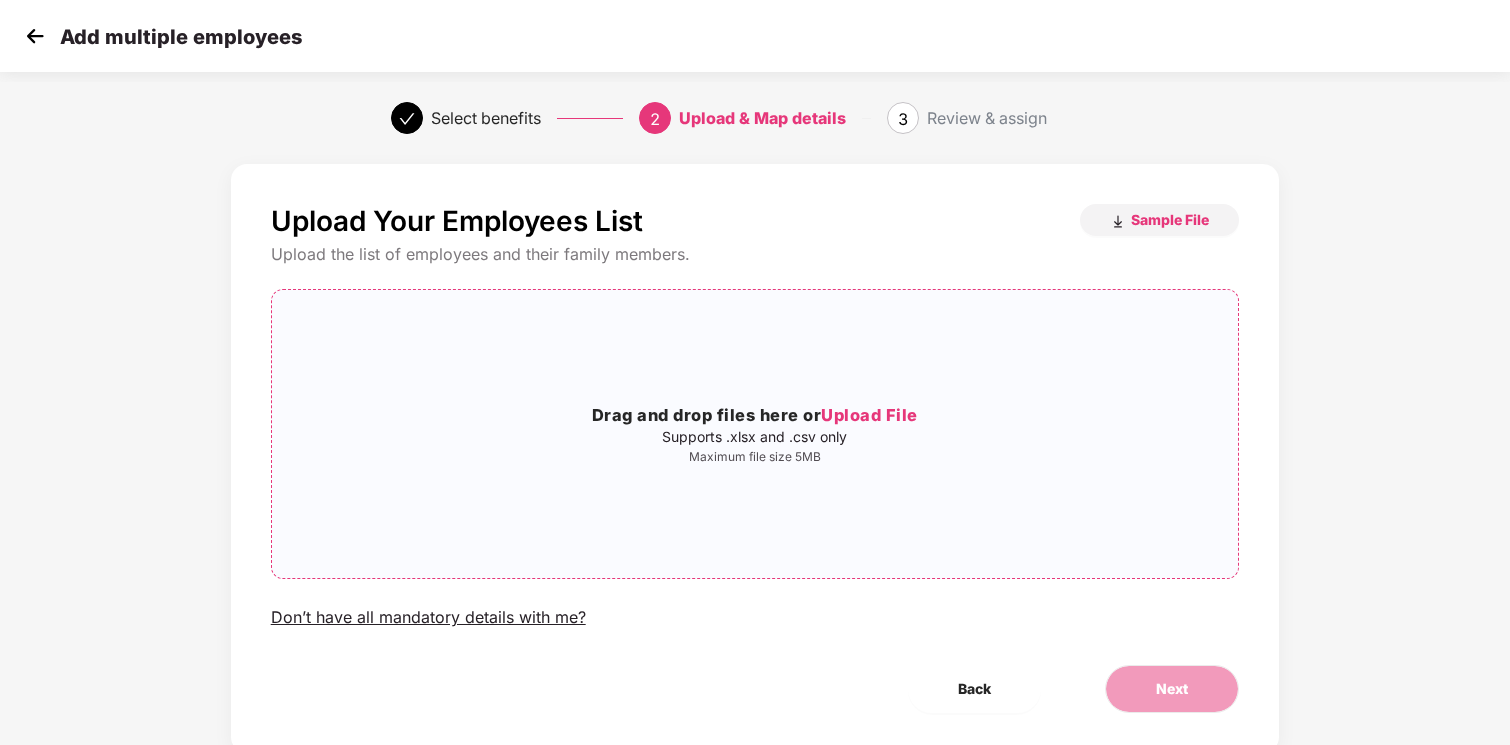 scroll, scrollTop: 0, scrollLeft: 0, axis: both 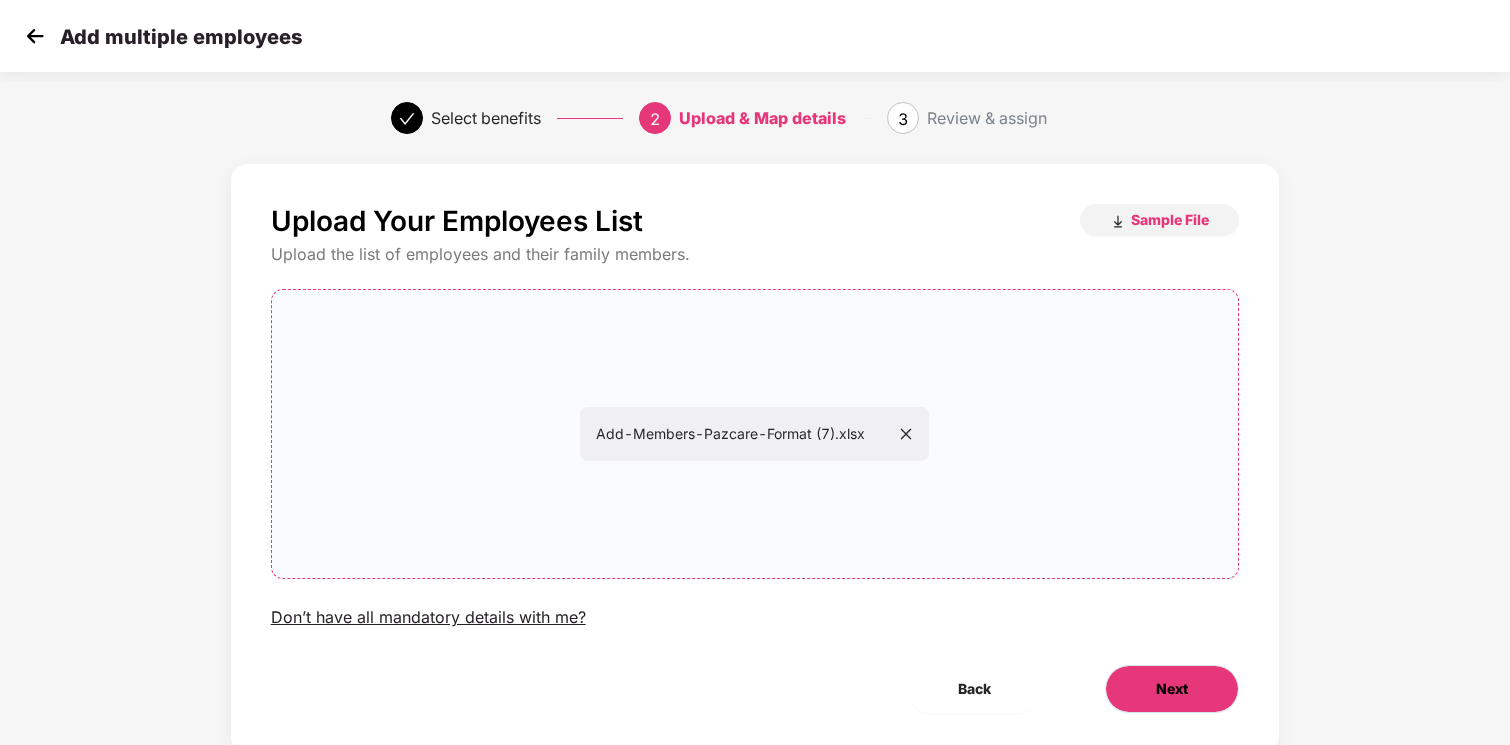 click on "Next" at bounding box center [1172, 689] 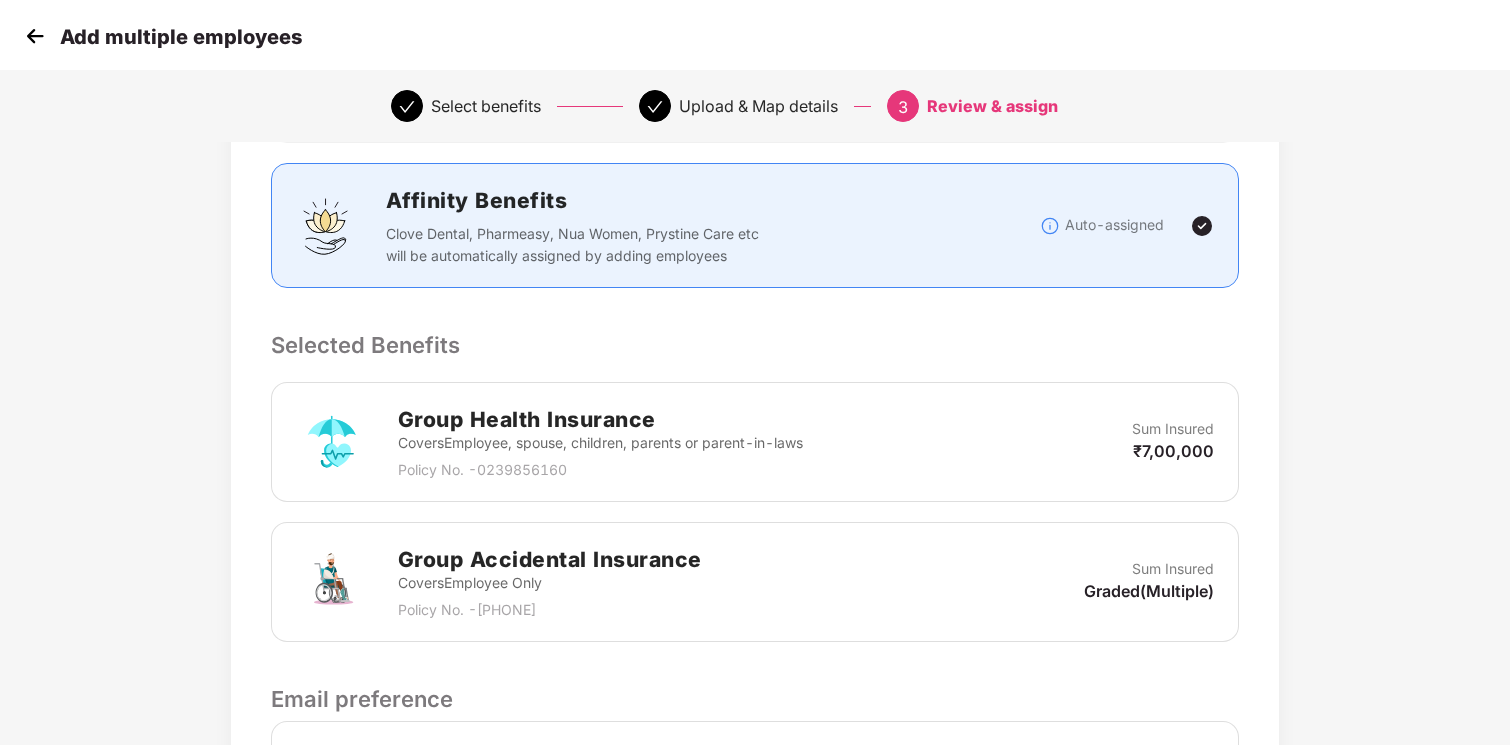 scroll, scrollTop: 703, scrollLeft: 0, axis: vertical 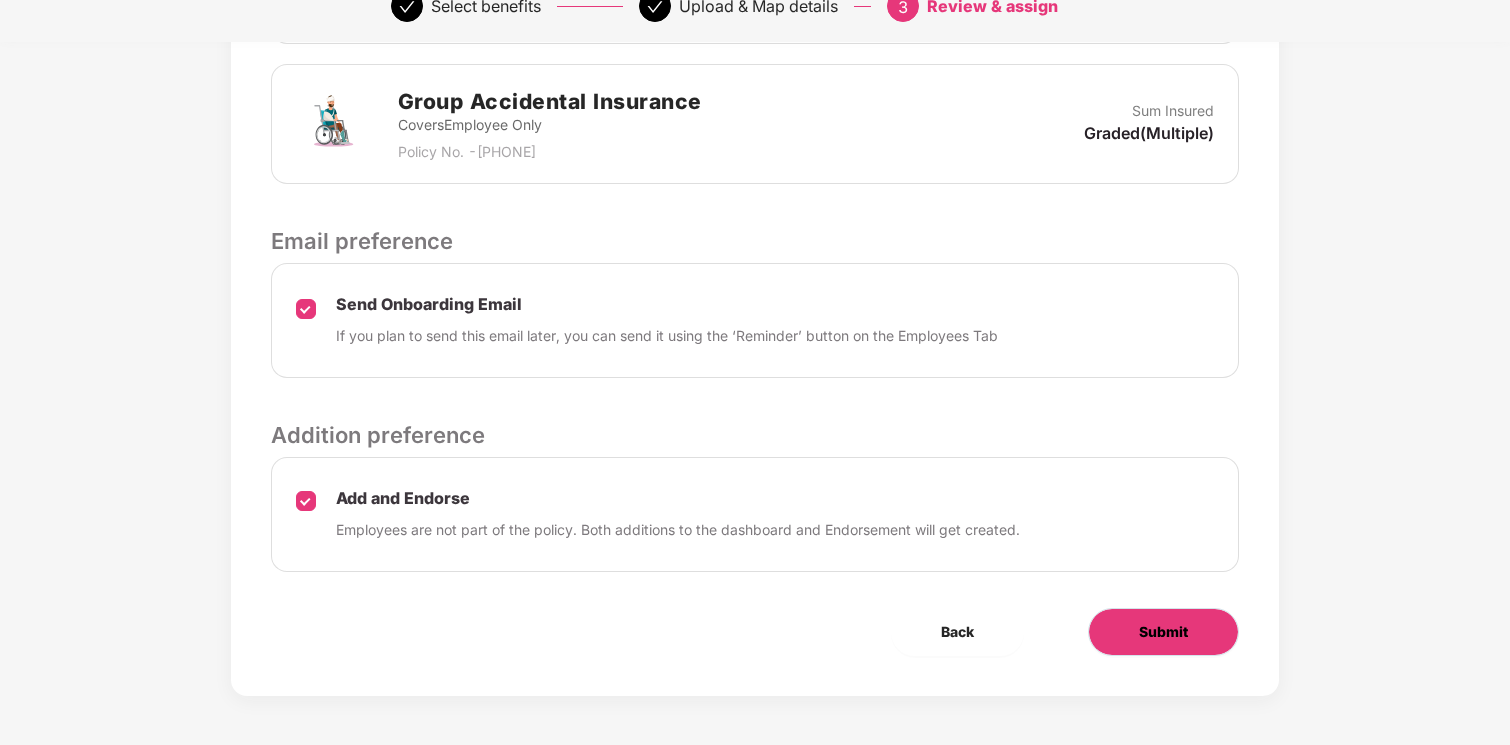 click on "Submit" at bounding box center (1163, 632) 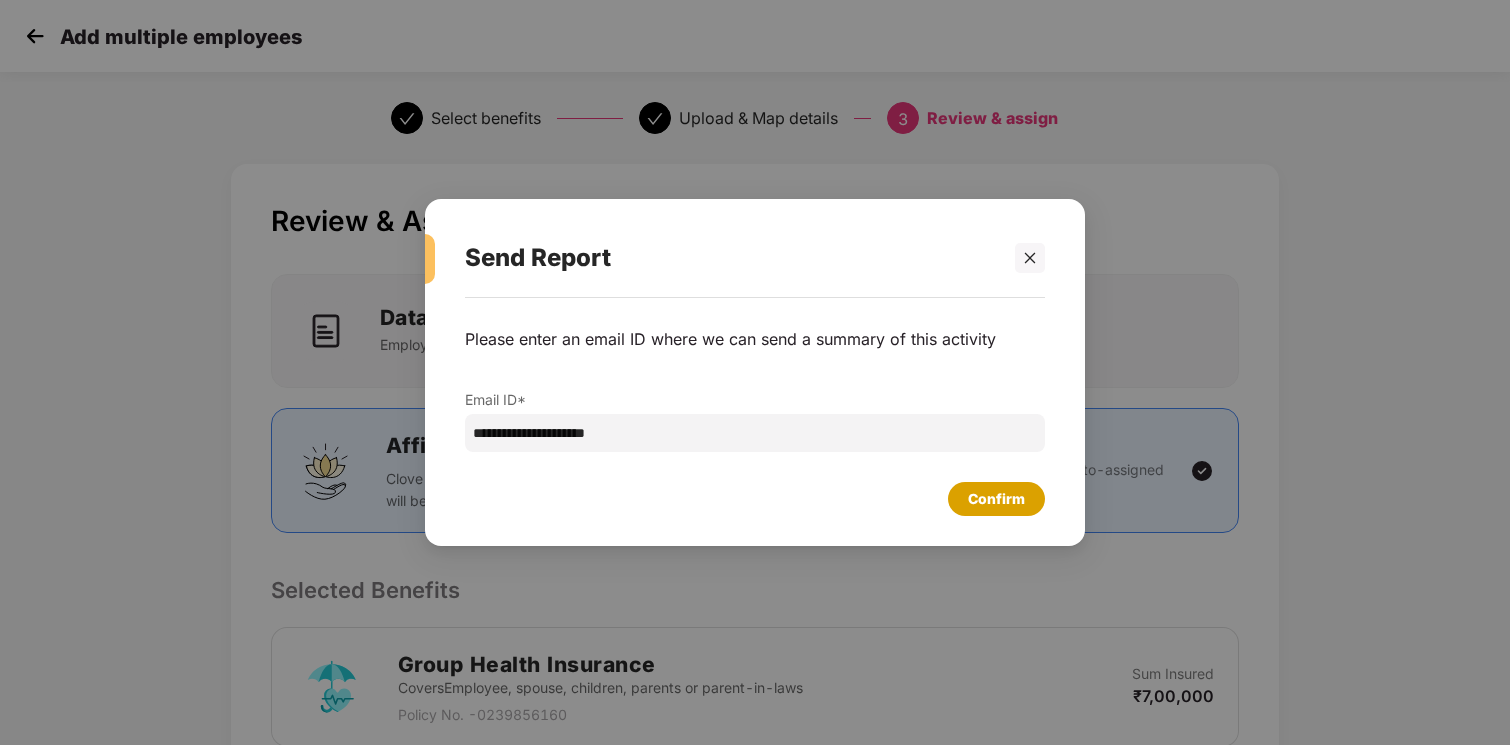 click on "Confirm" at bounding box center [996, 499] 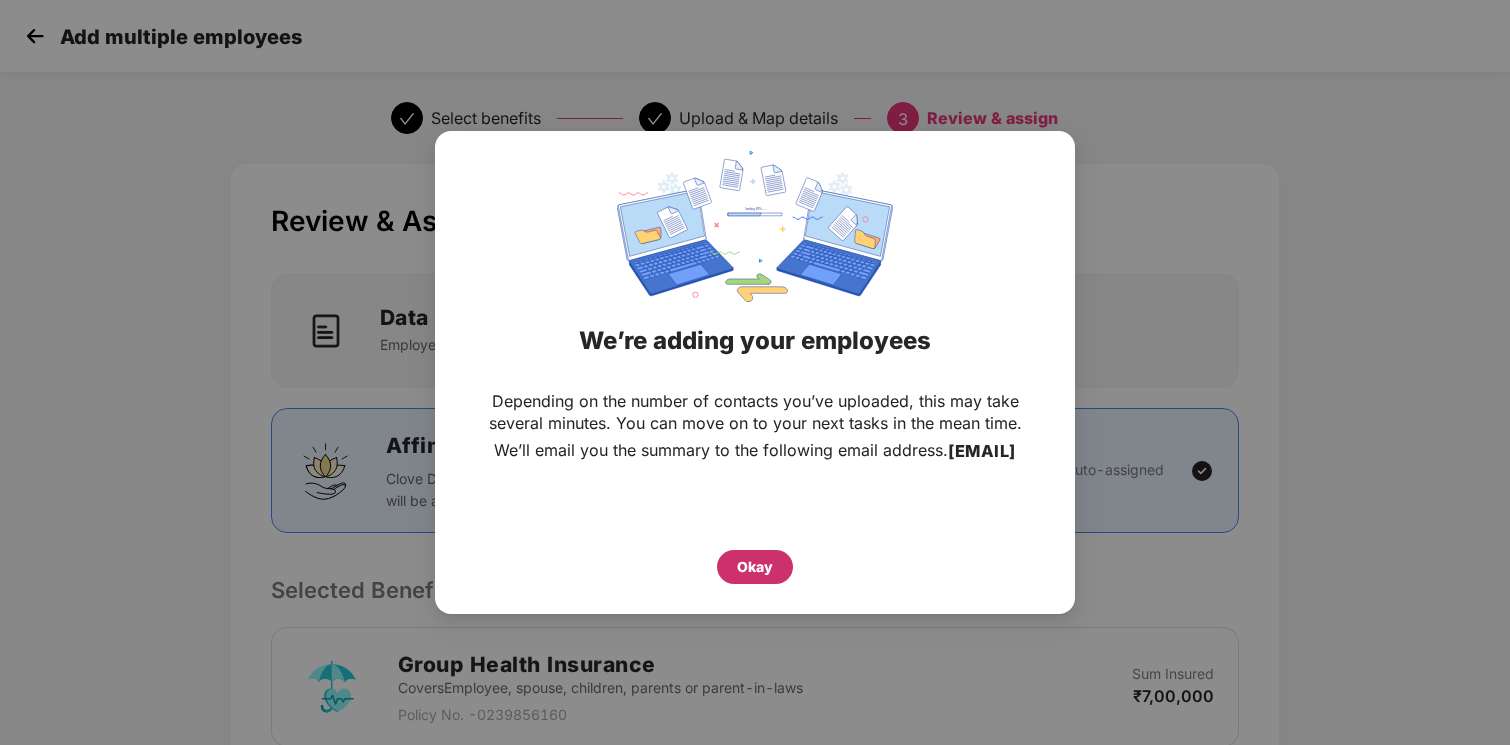 click on "Okay" at bounding box center [755, 567] 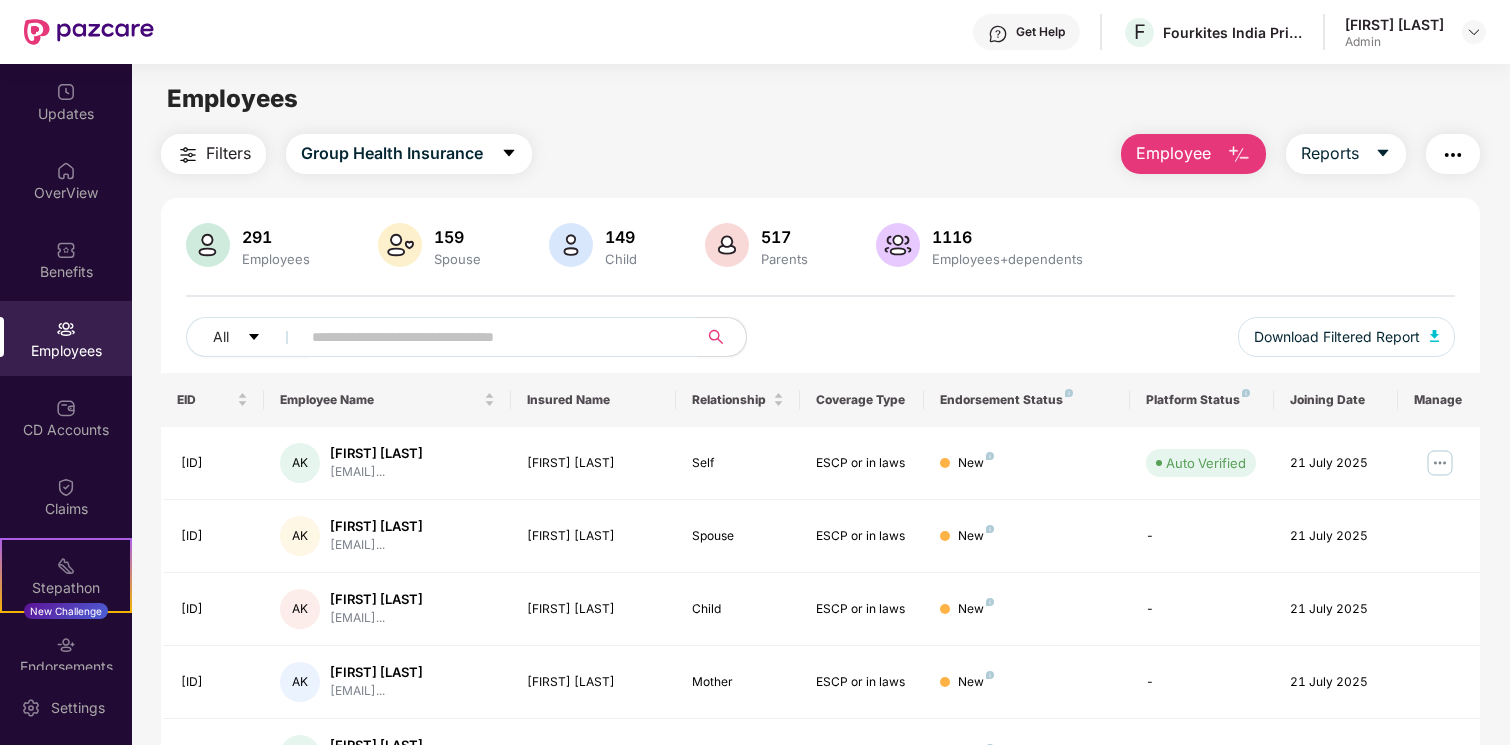 click on "Employees" at bounding box center (66, 351) 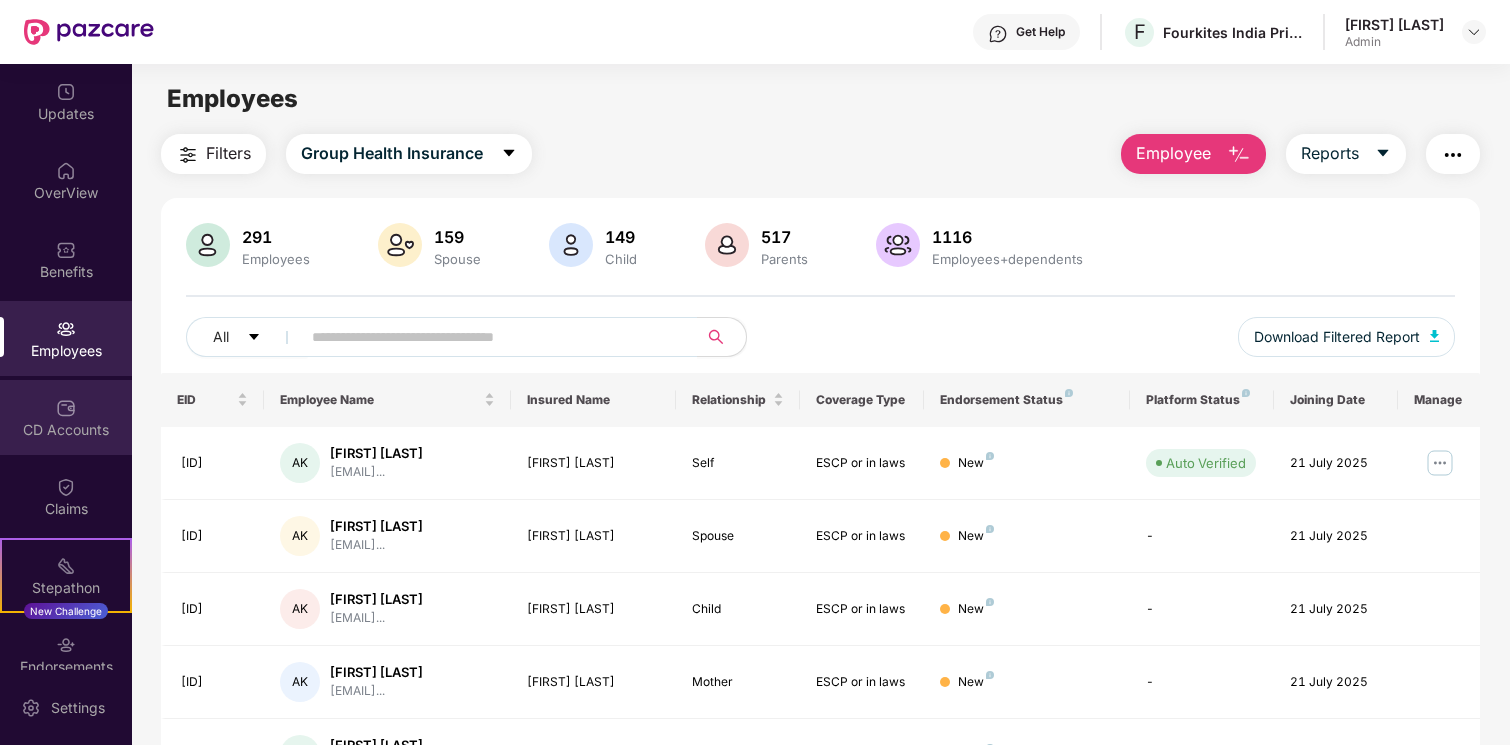 click at bounding box center [66, 408] 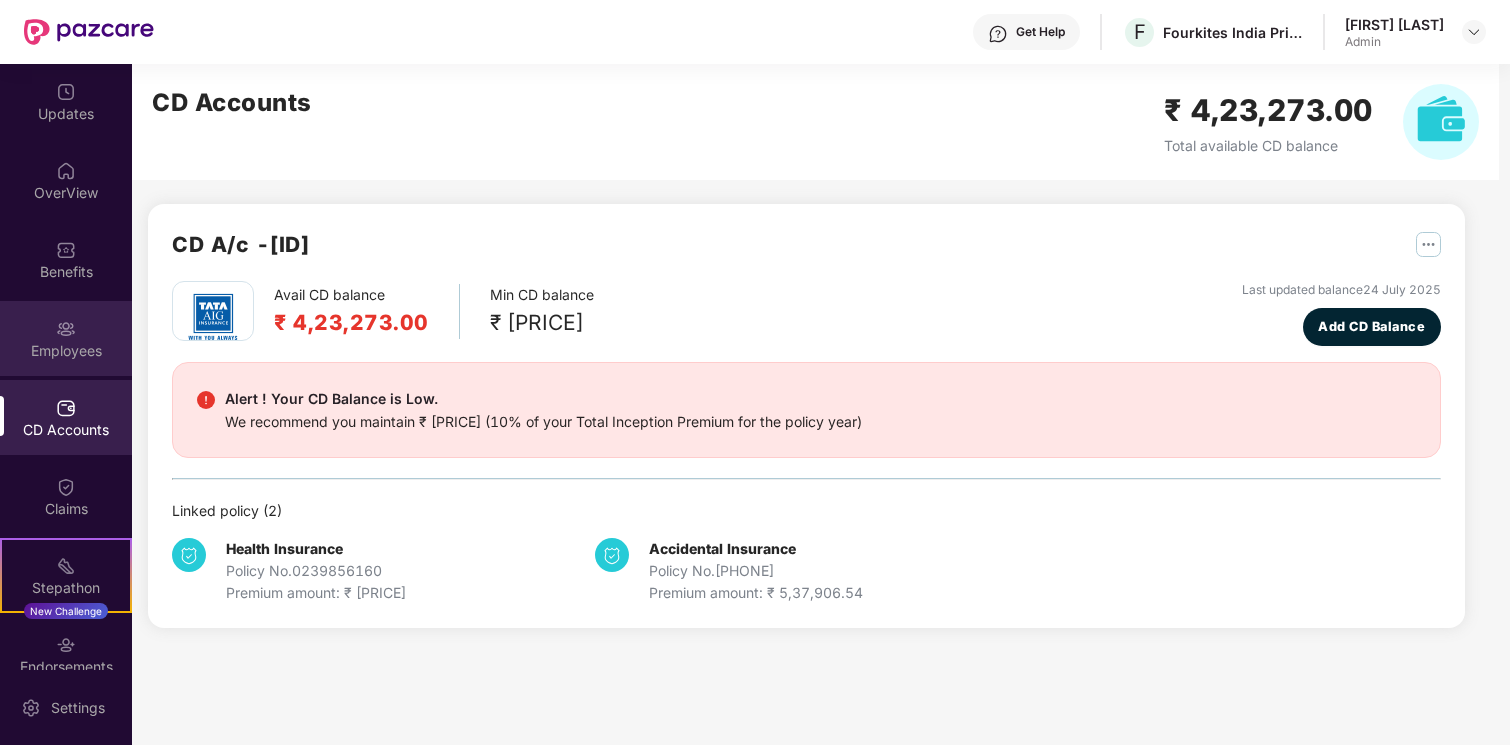 click on "Employees" at bounding box center (66, 338) 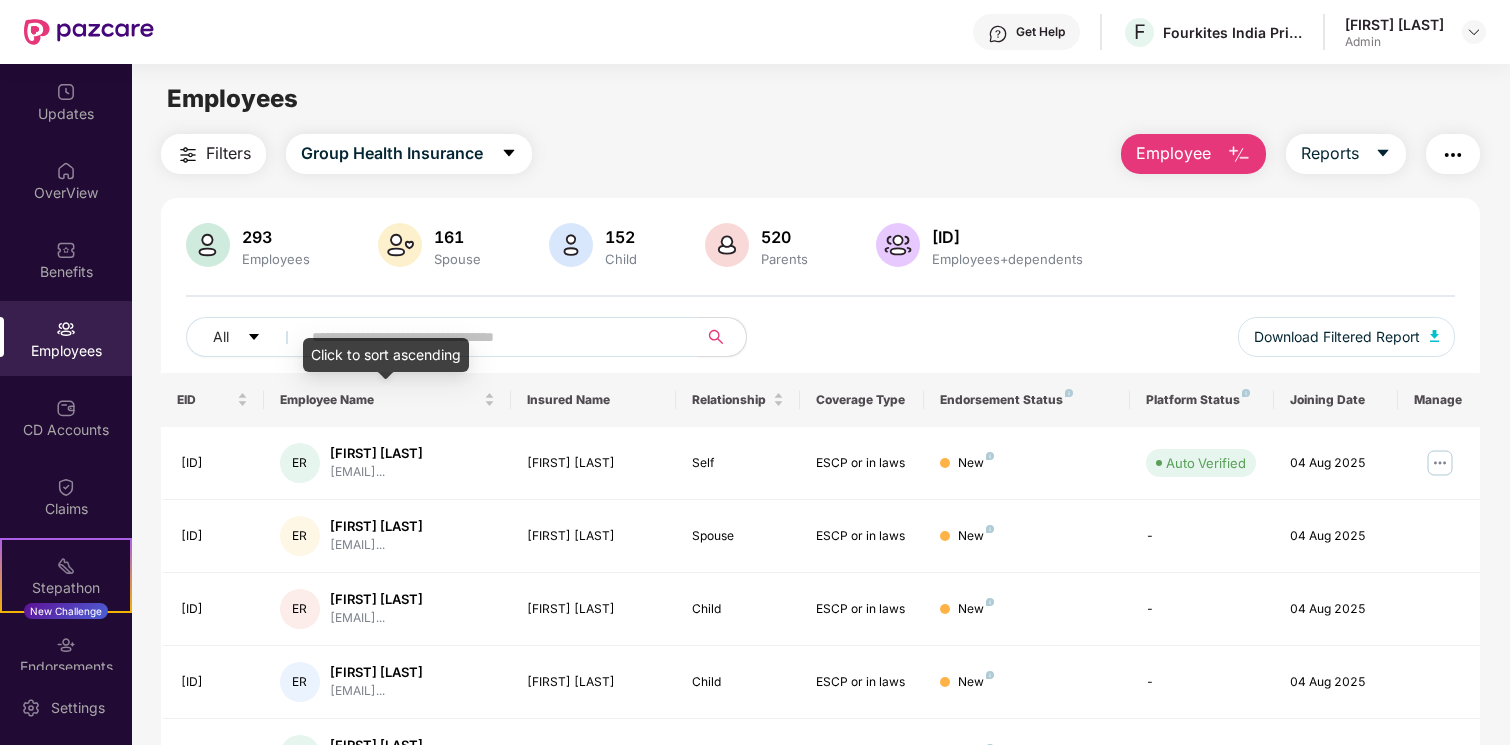 click at bounding box center (491, 337) 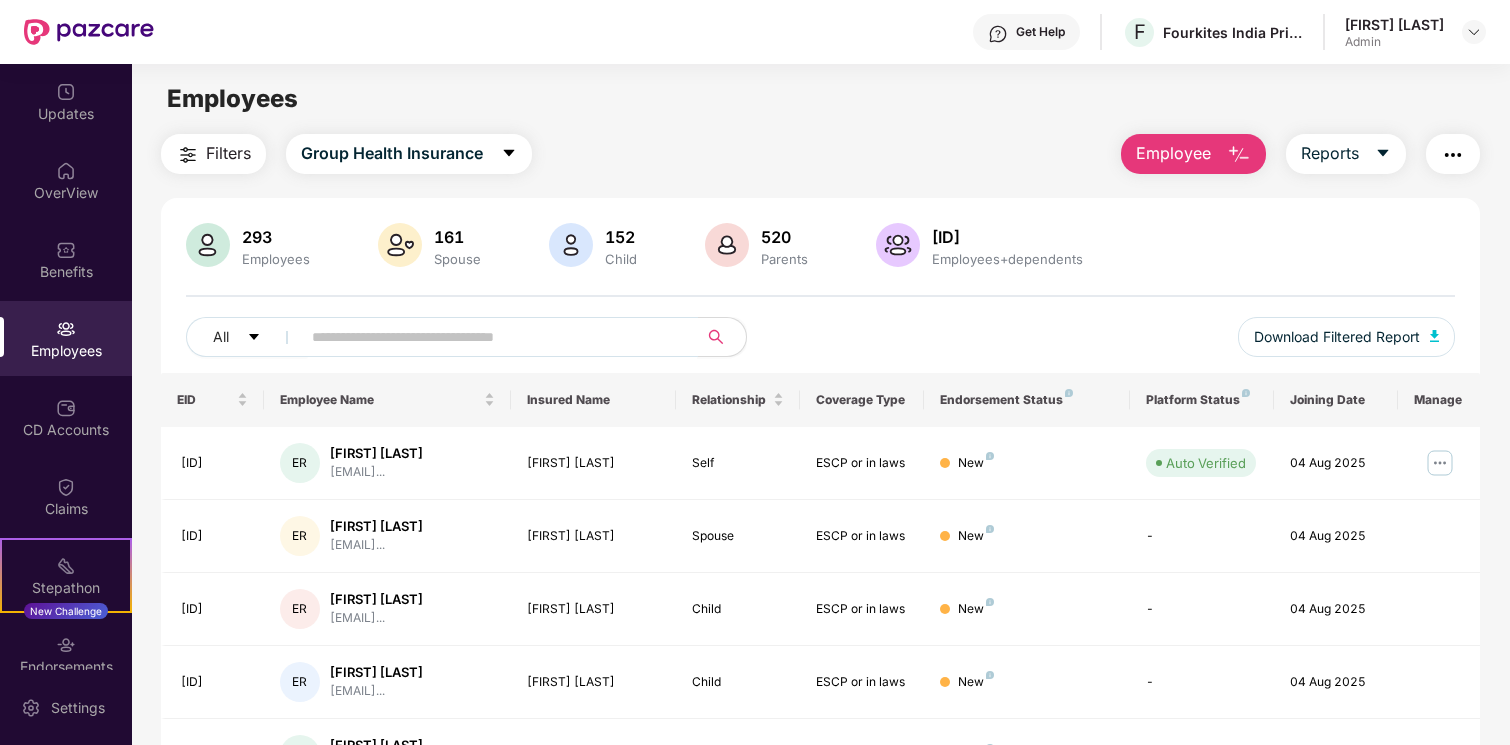 paste on "*******" 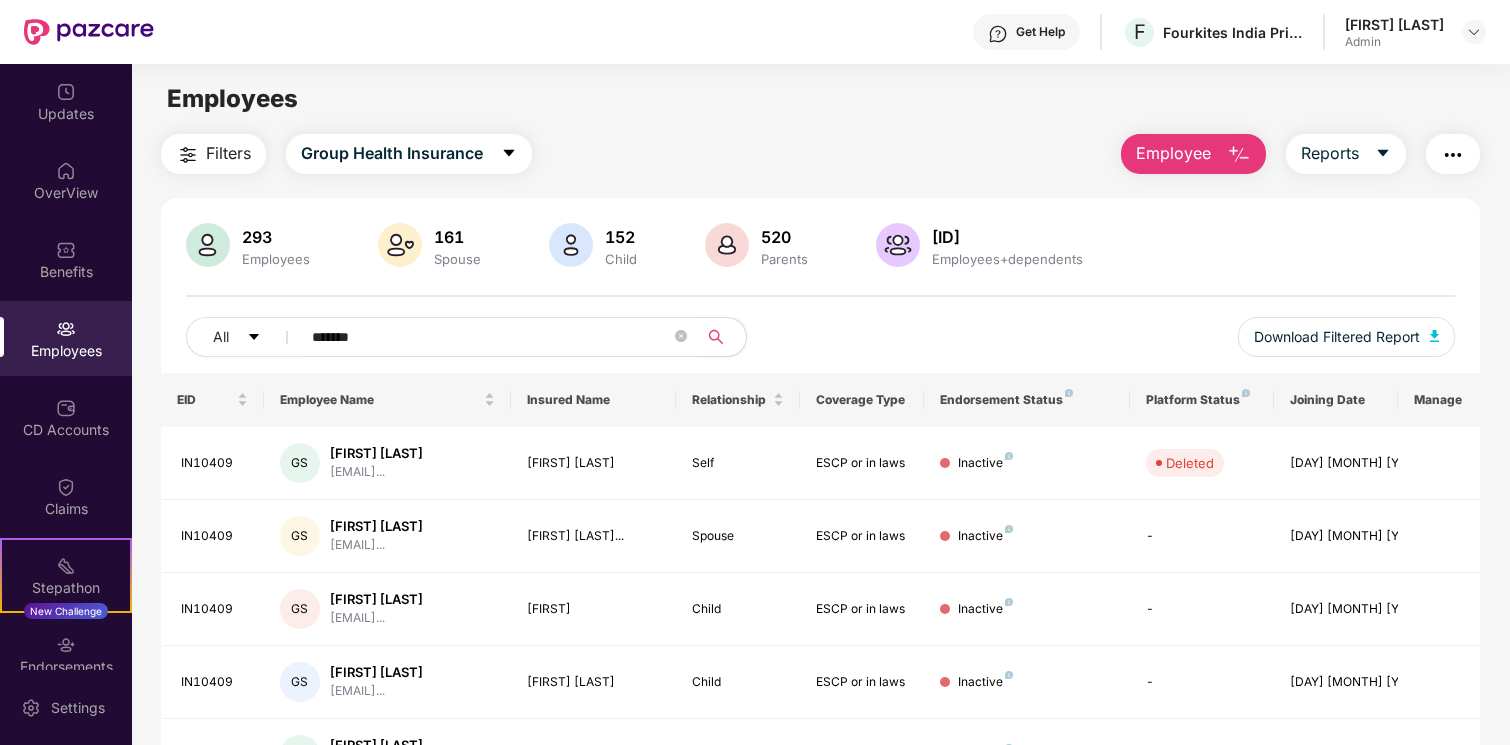 click on "*******" at bounding box center [491, 337] 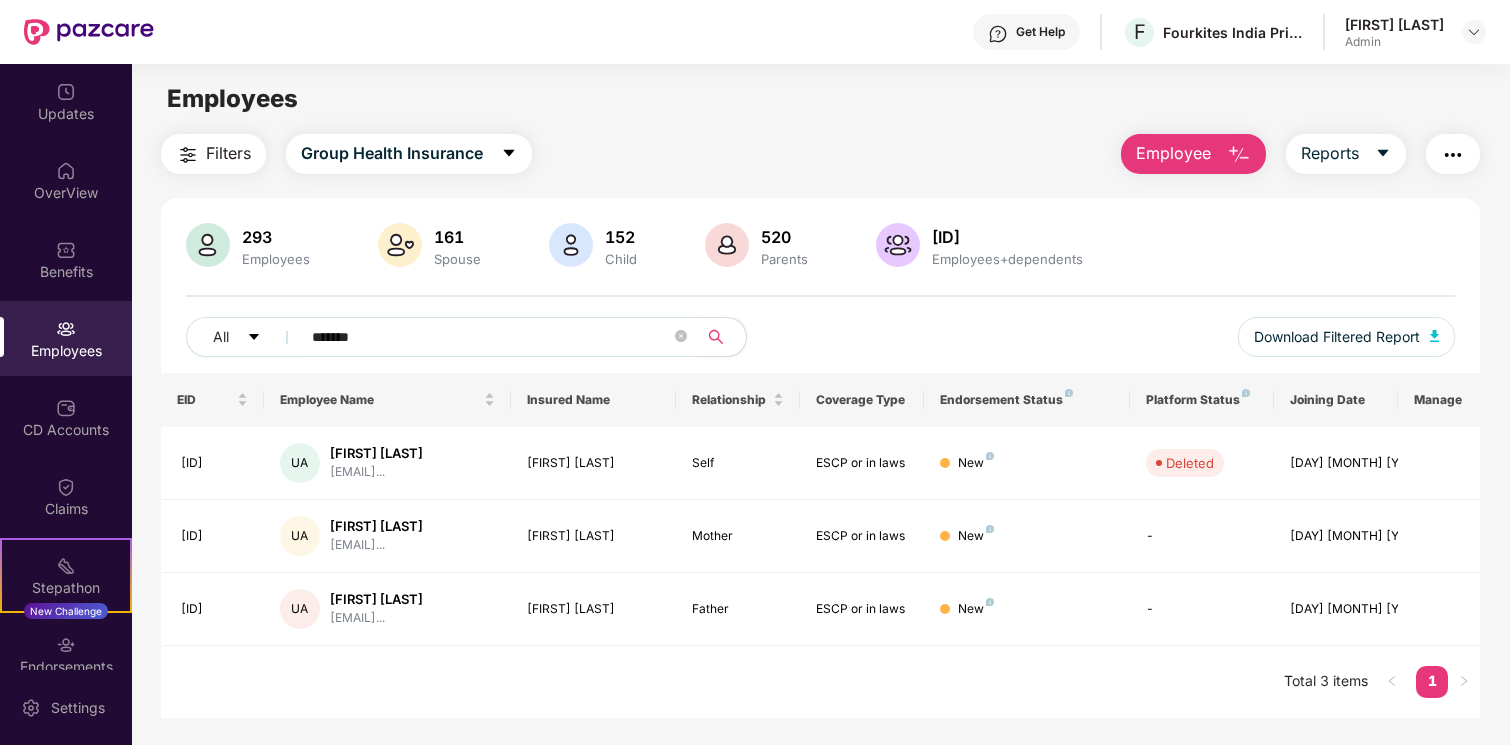 click on "*******" at bounding box center (491, 337) 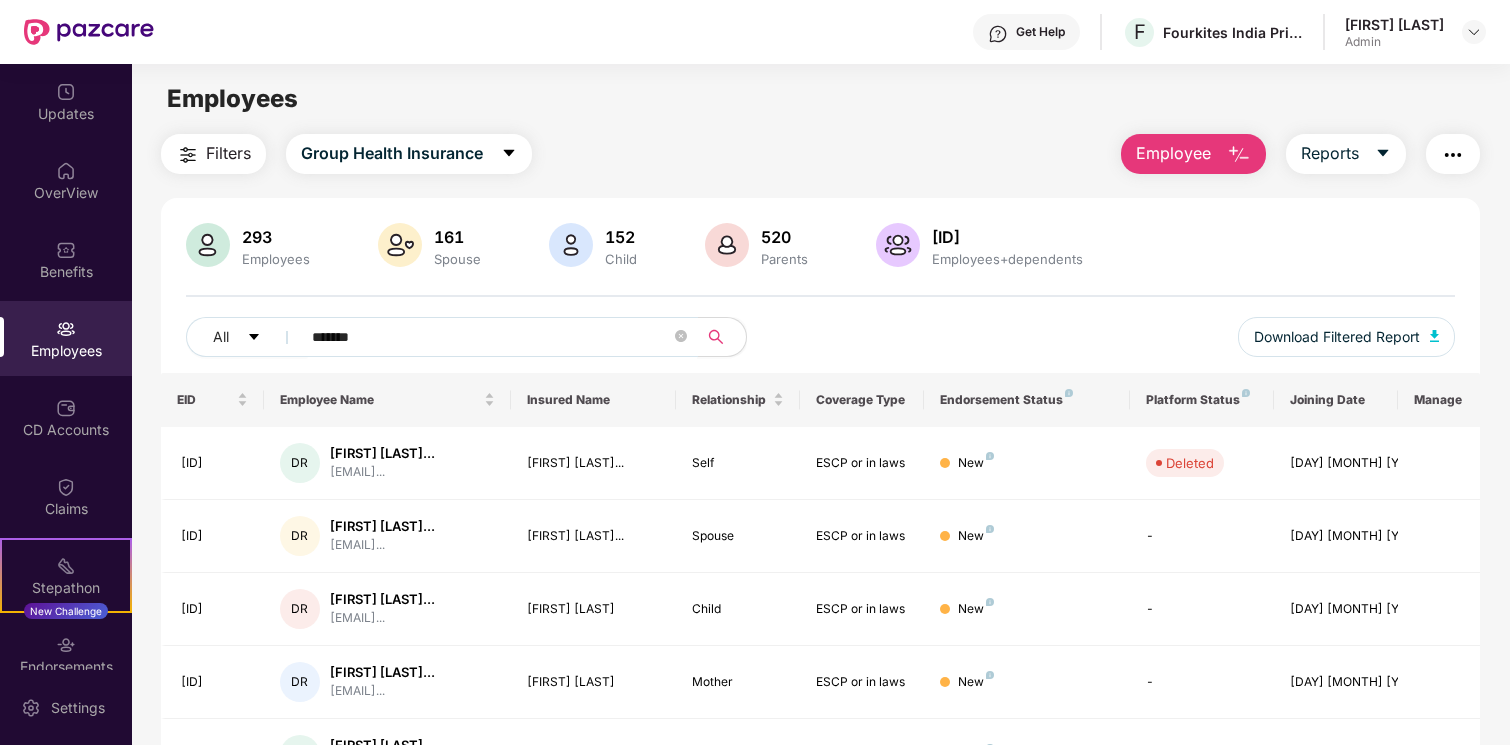 click on "*******" at bounding box center [491, 337] 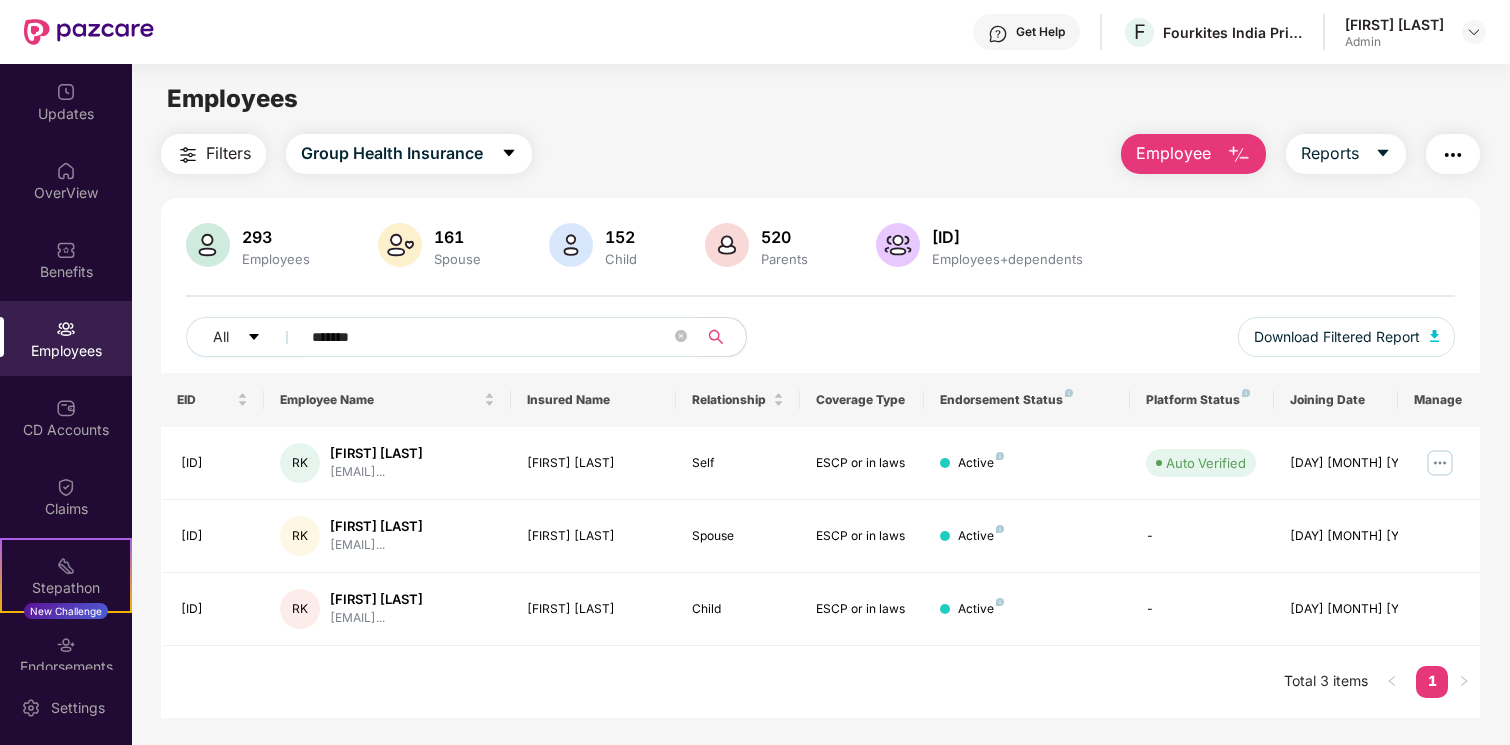 type on "*******" 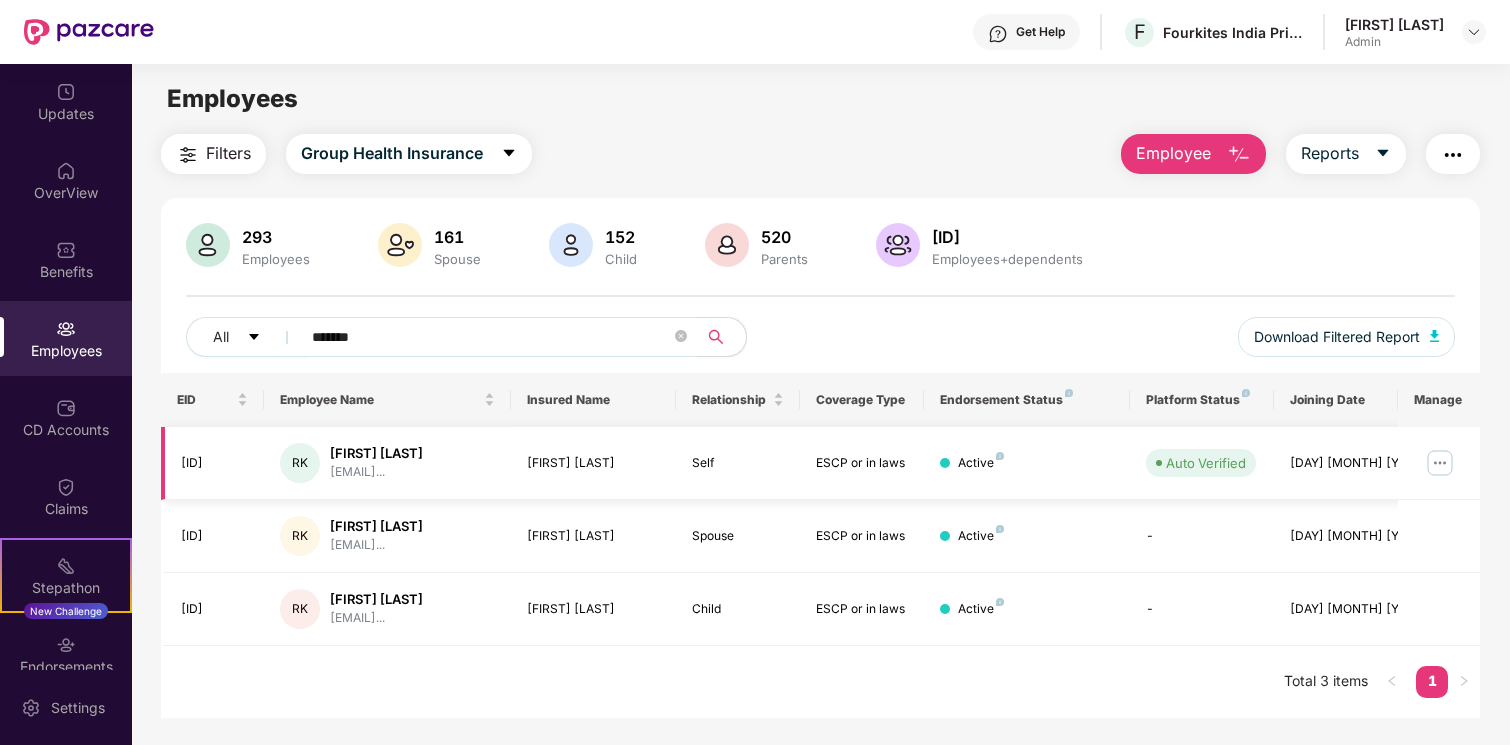 click at bounding box center (1440, 463) 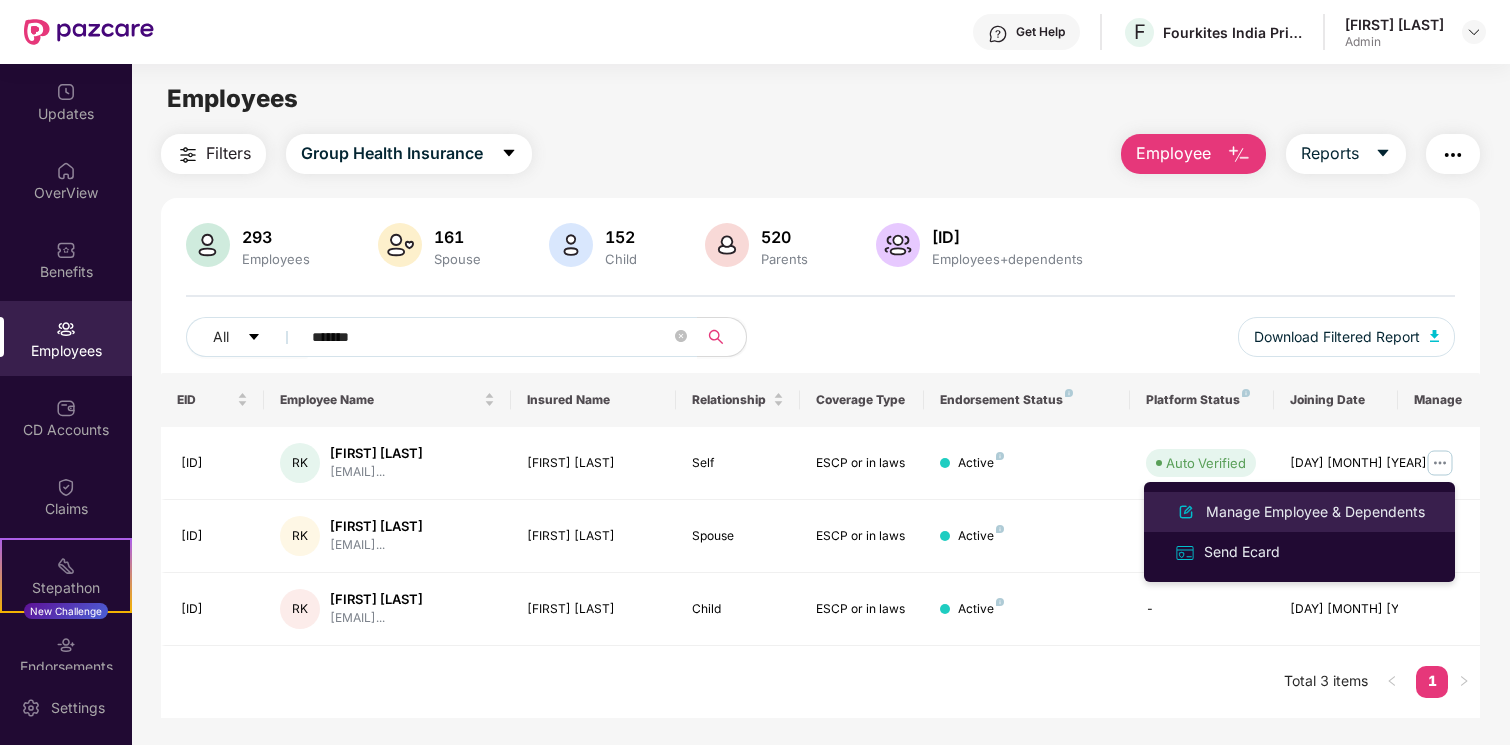 click on "Manage Employee & Dependents" at bounding box center (1315, 512) 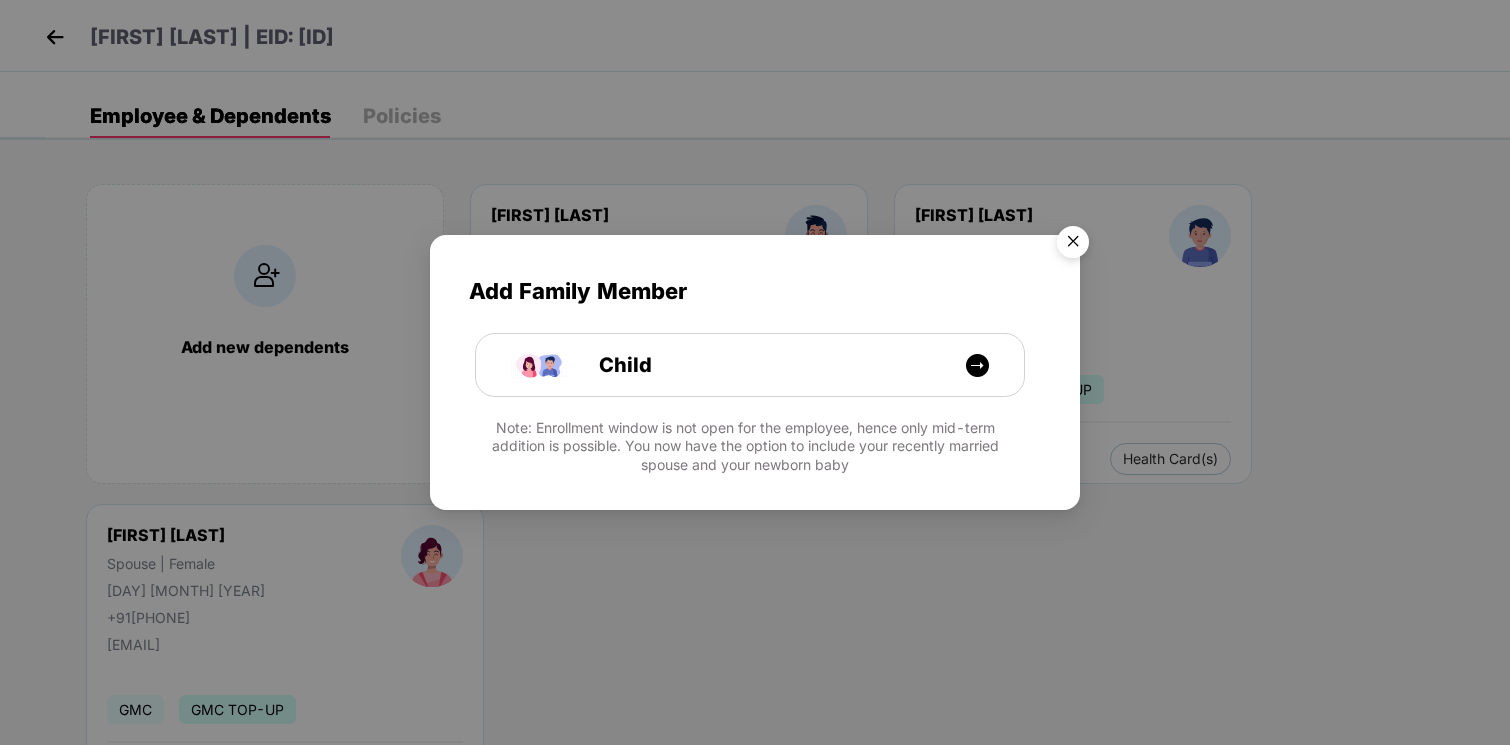 click at bounding box center [1073, 245] 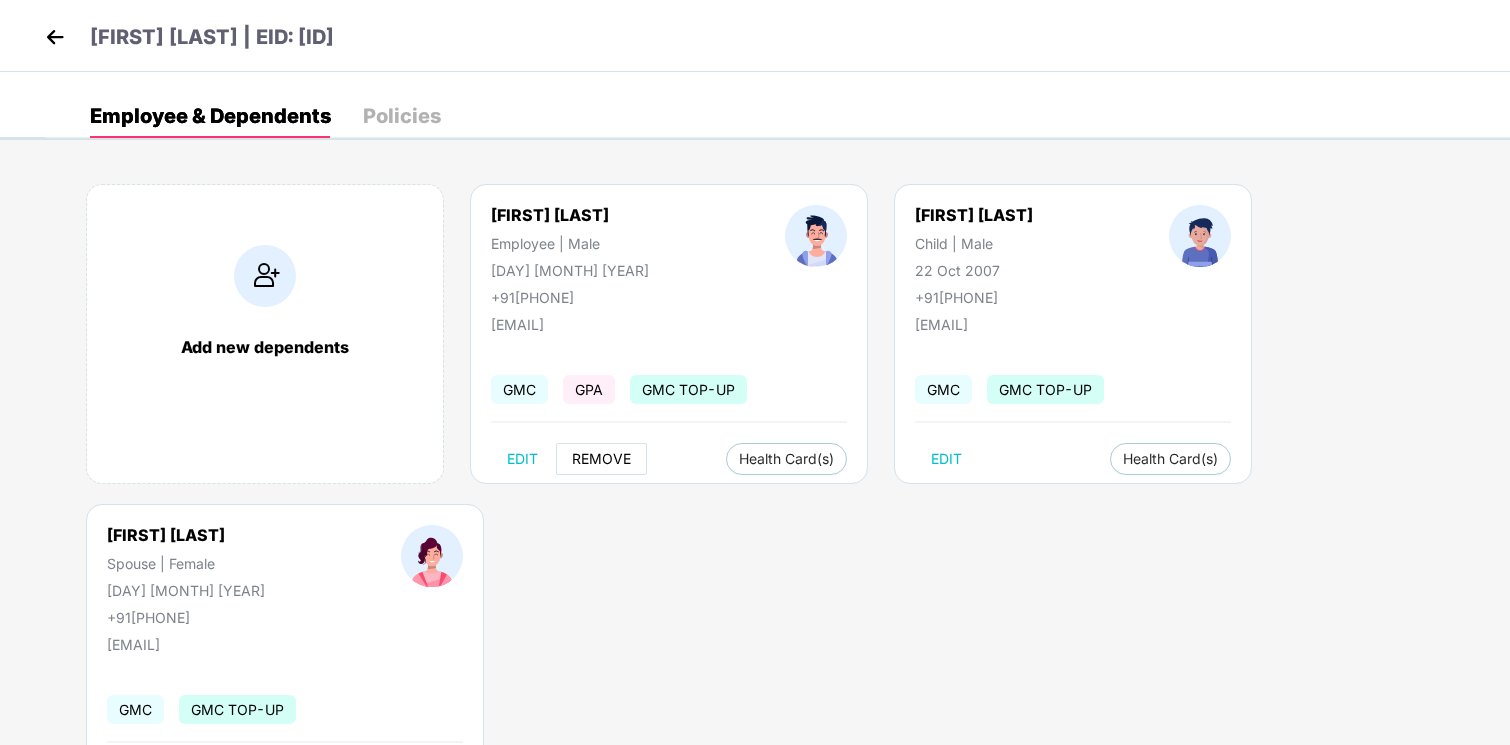 click on "REMOVE" at bounding box center (601, 459) 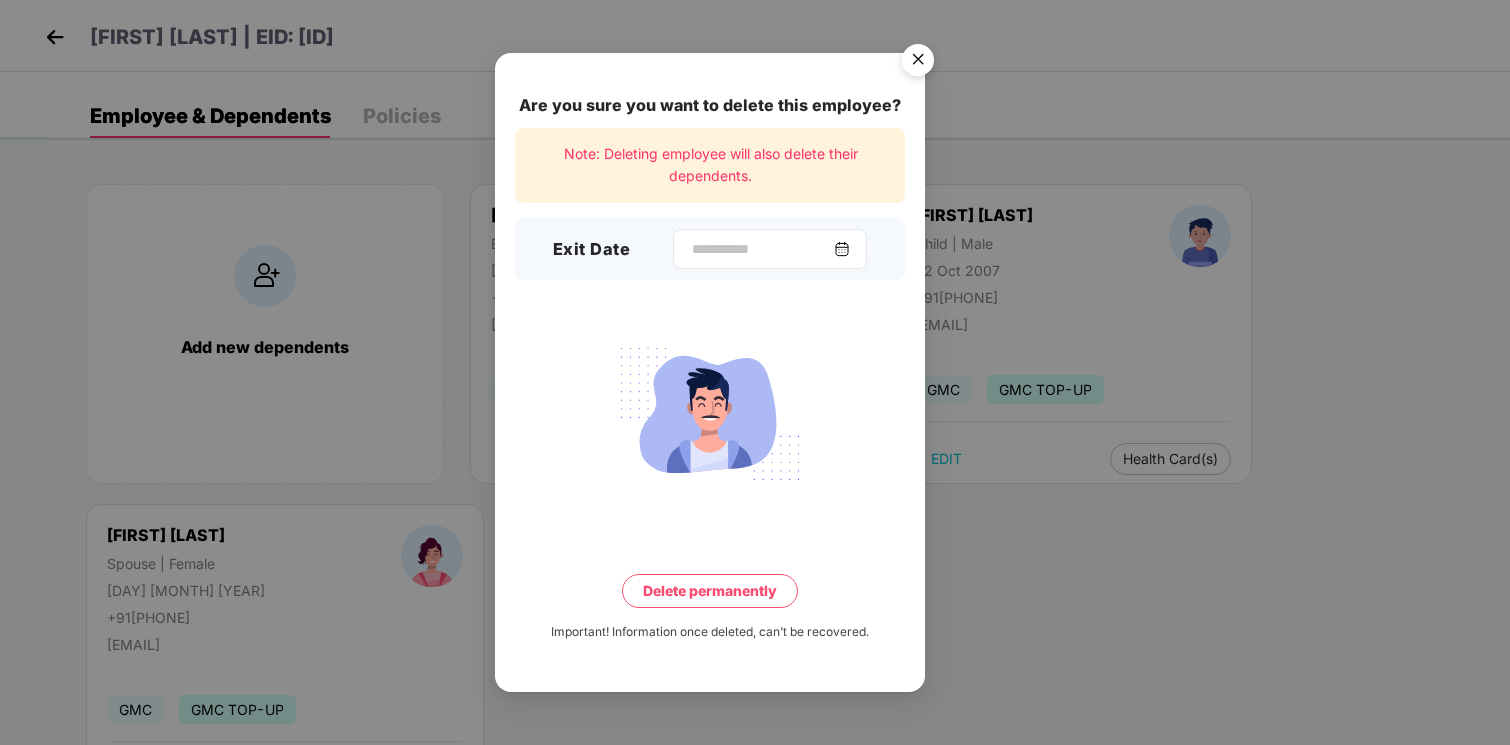 click at bounding box center (770, 249) 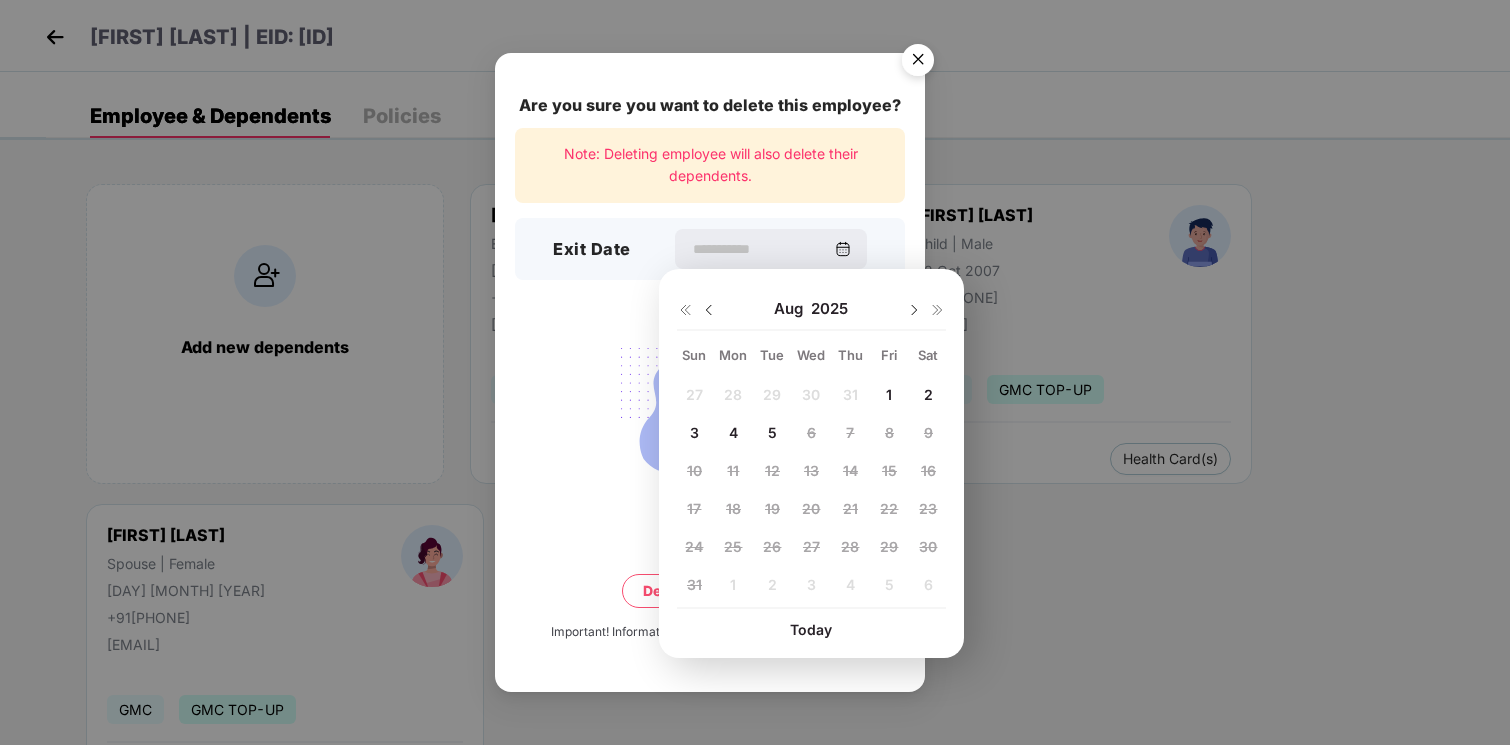 click at bounding box center (709, 310) 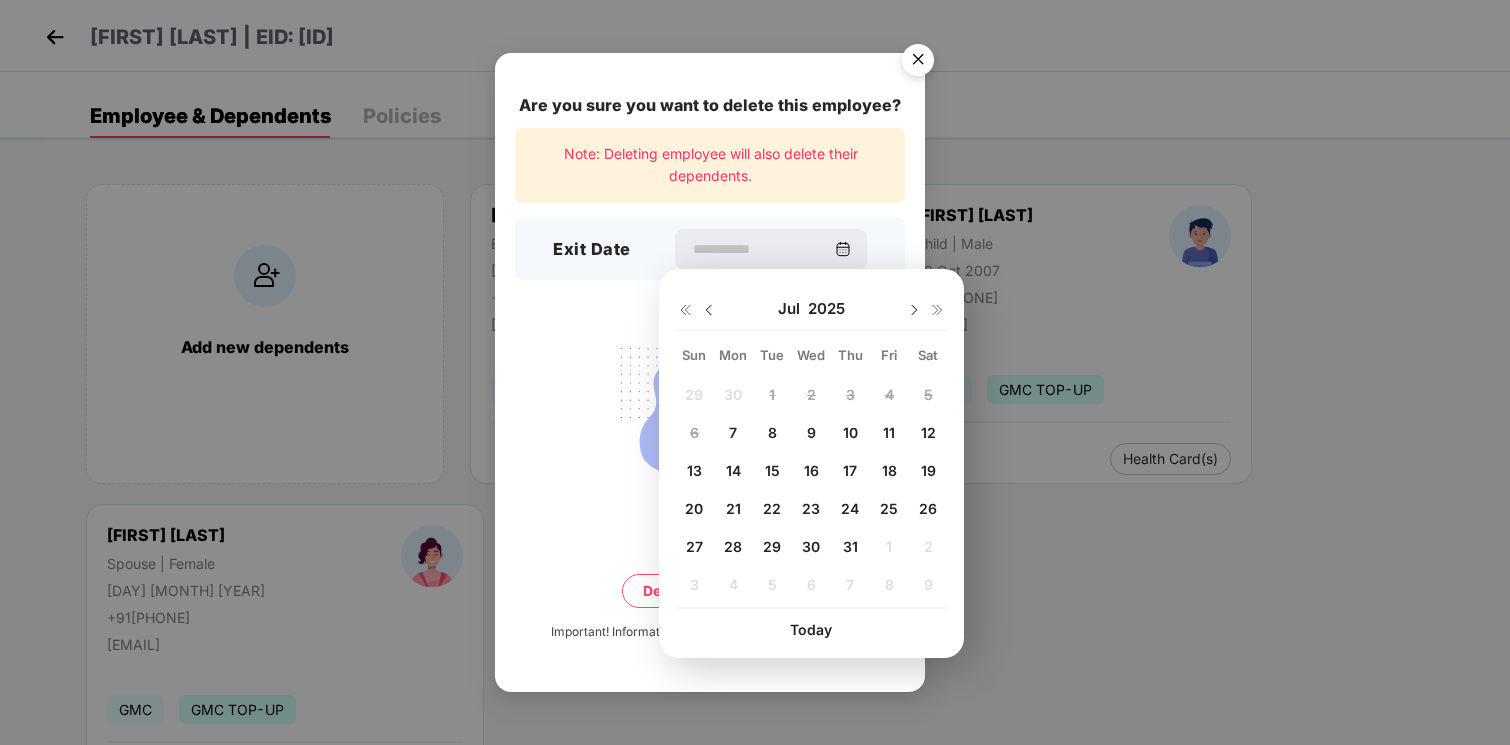click on "31" at bounding box center (850, 546) 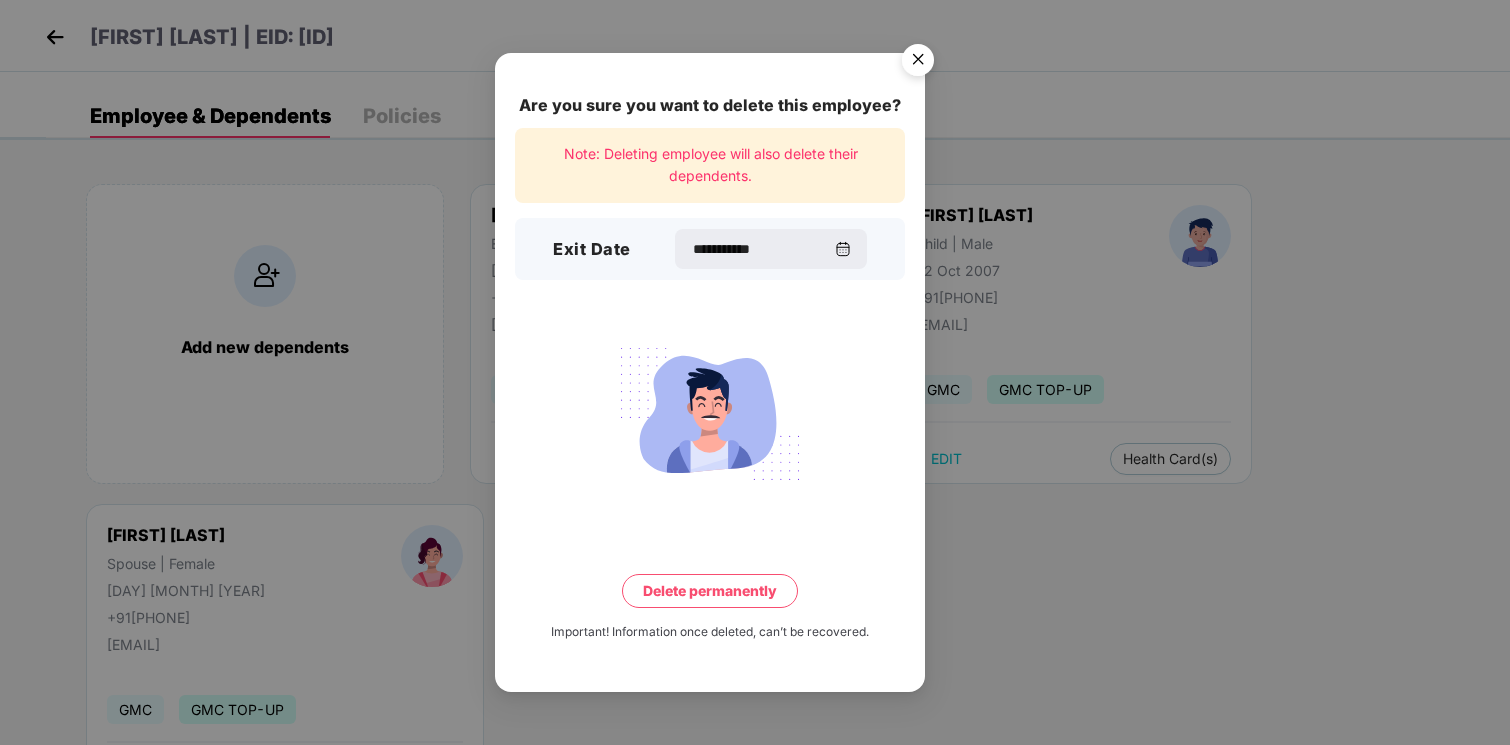 click on "Delete permanently" at bounding box center [710, 591] 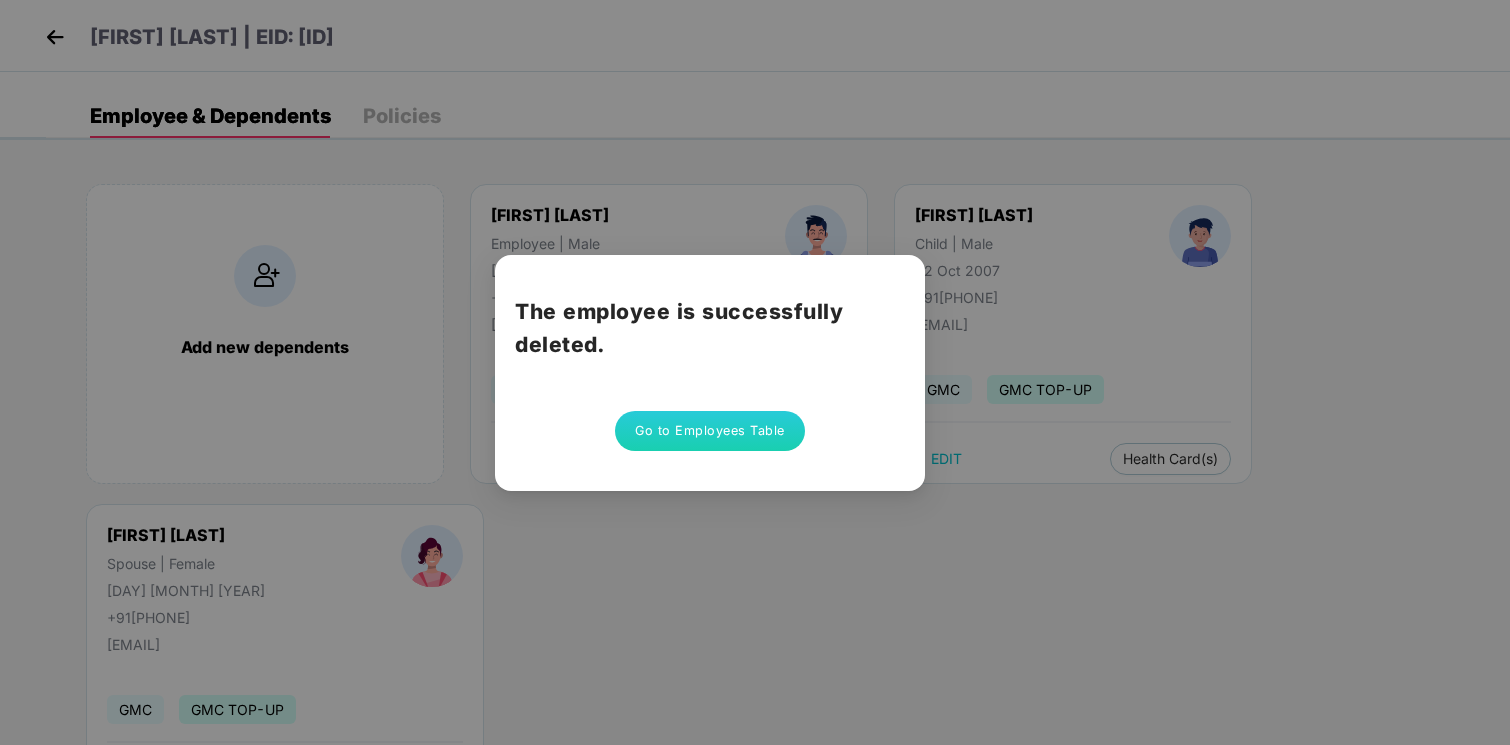 click on "Go to Employees Table" at bounding box center [710, 431] 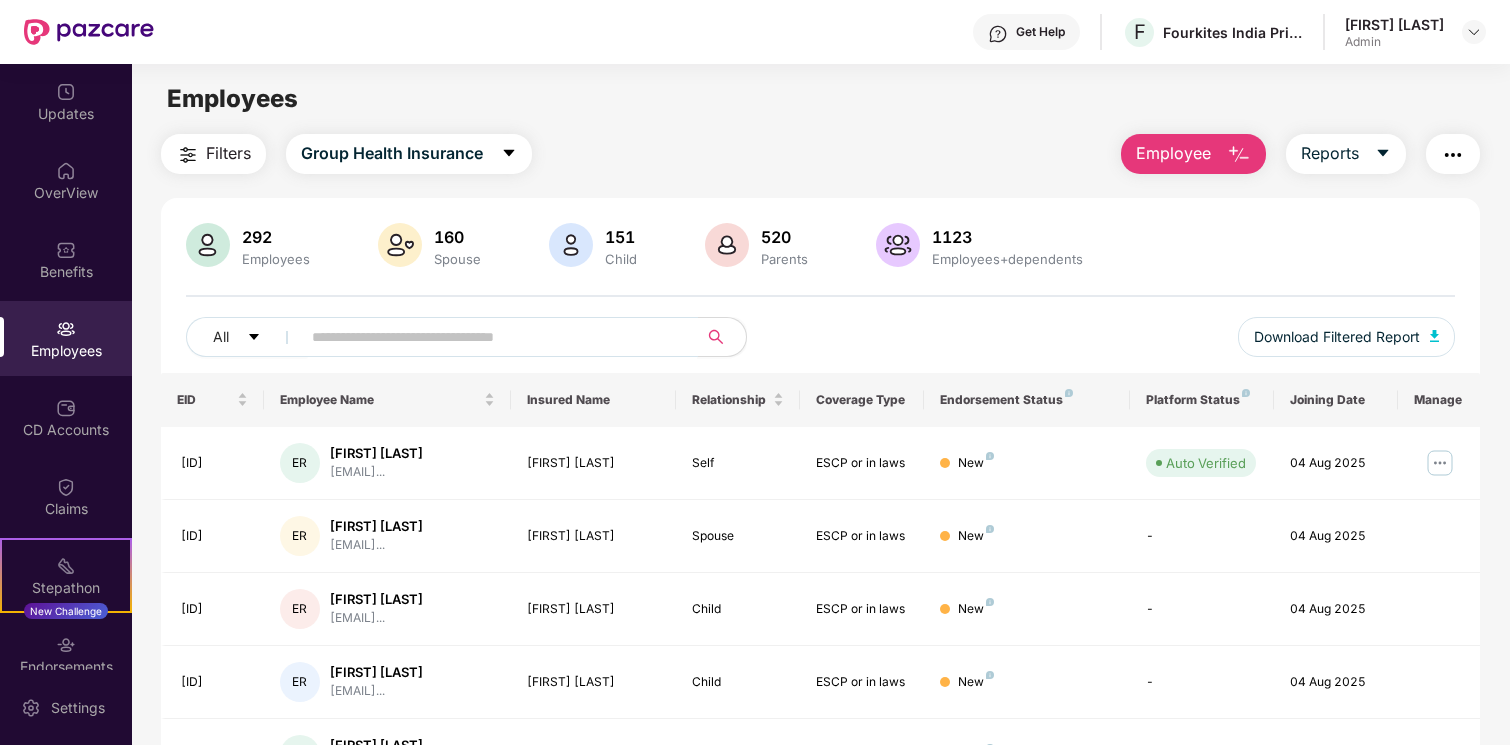 click at bounding box center (491, 337) 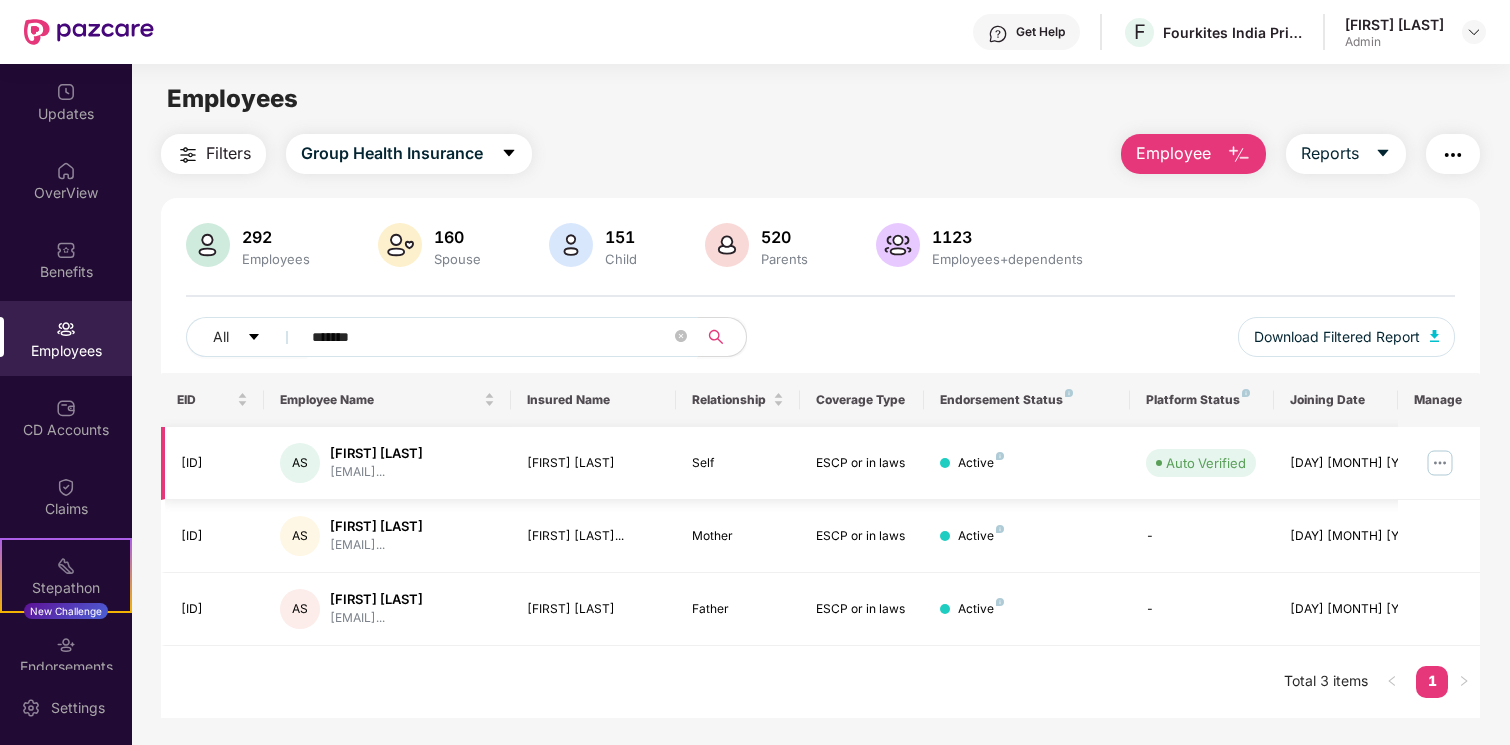 type on "*******" 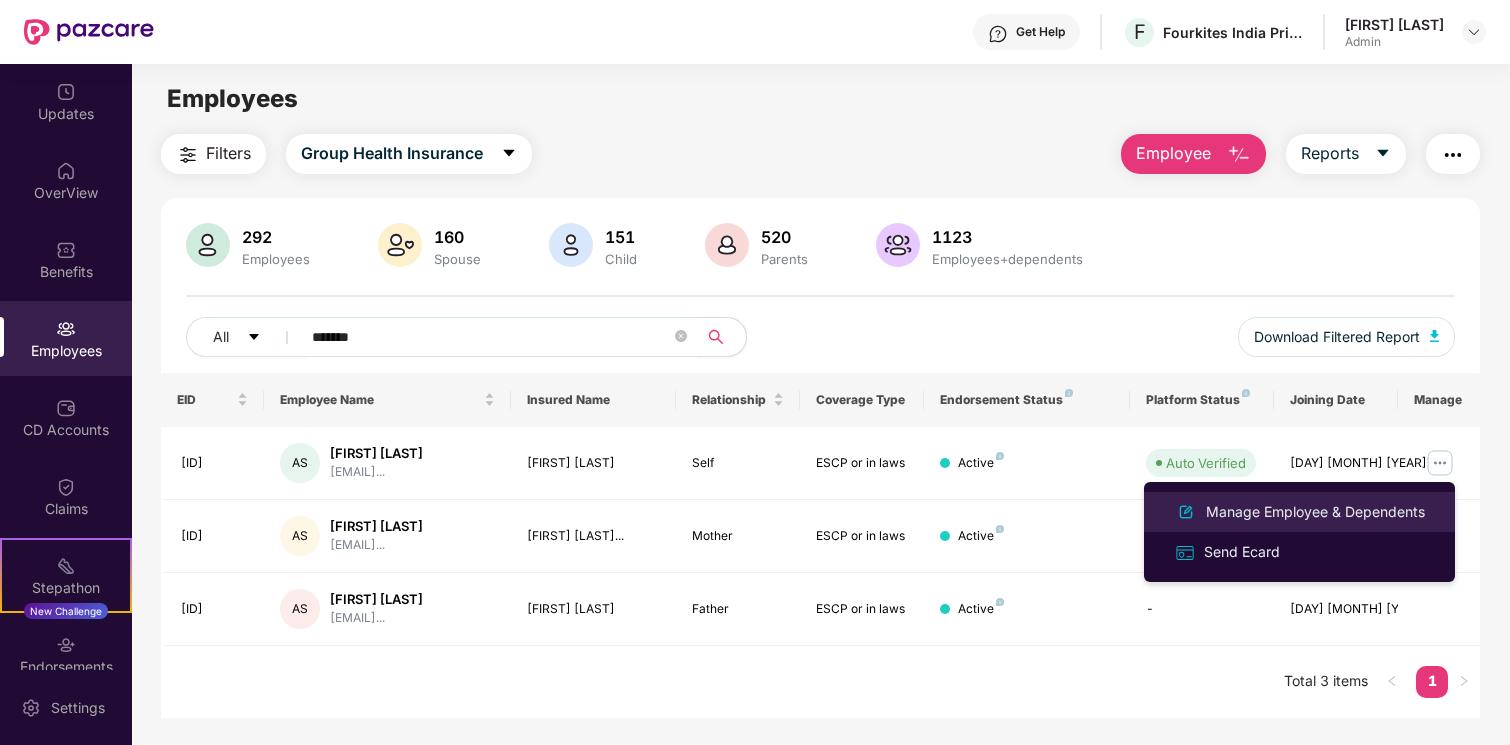 click on "Manage Employee & Dependents" at bounding box center [1315, 512] 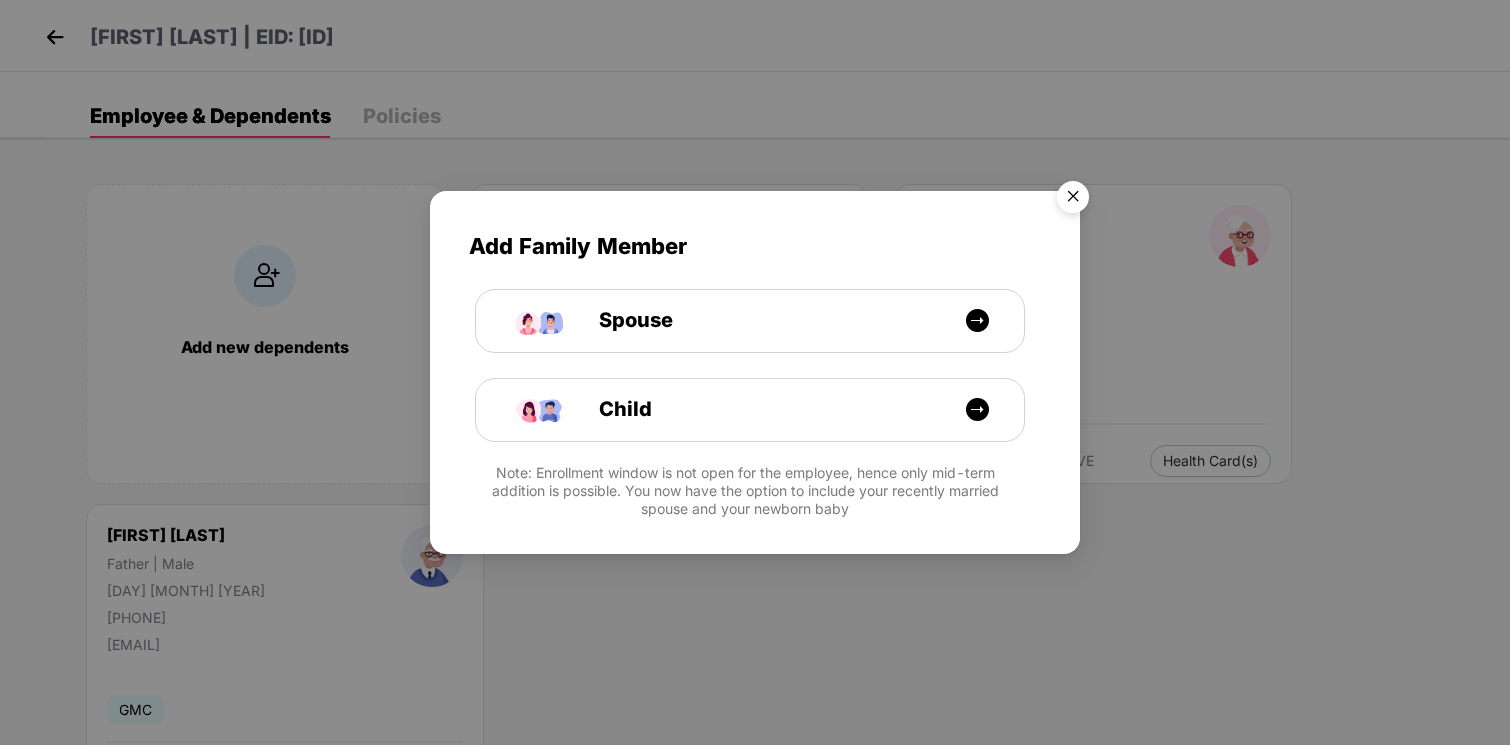 click at bounding box center [1073, 200] 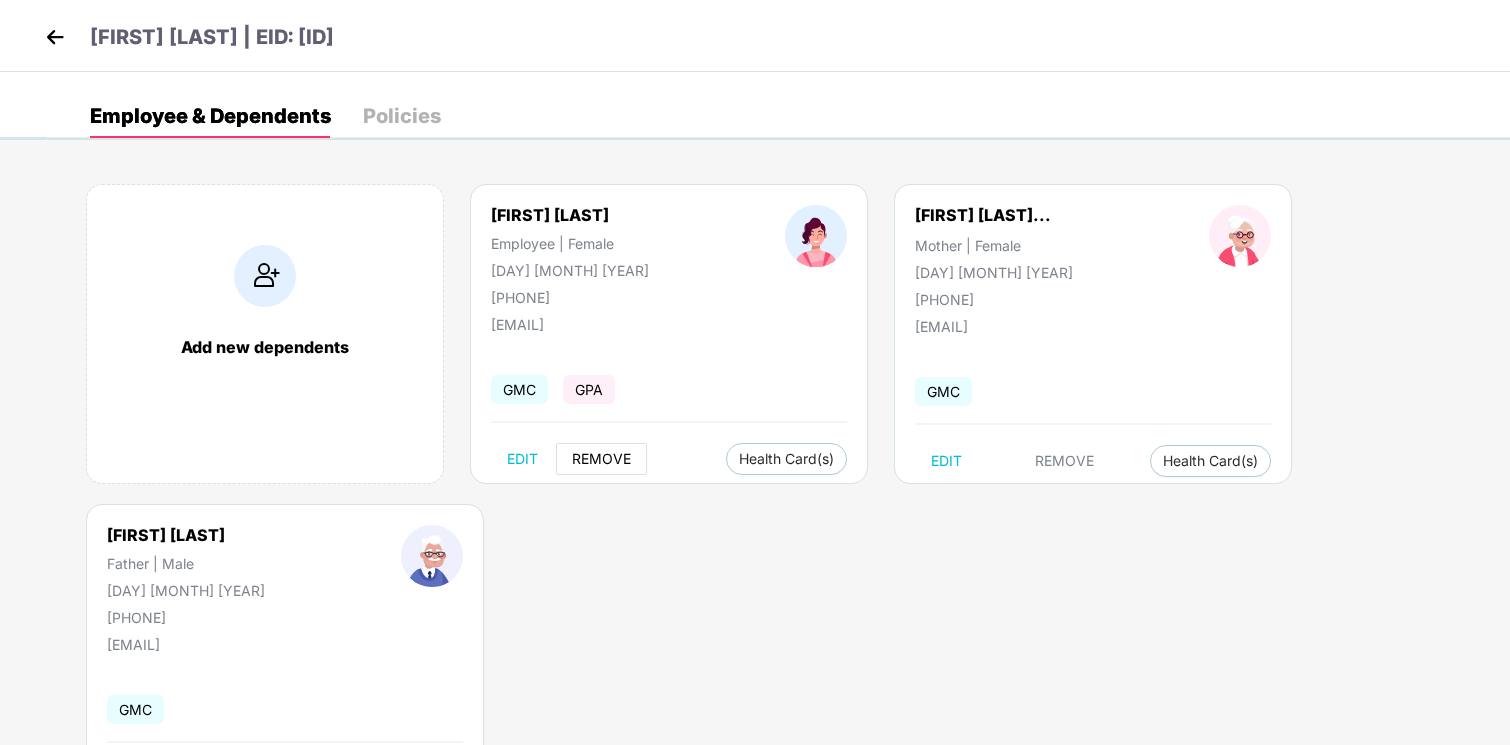 click on "REMOVE" at bounding box center (601, 459) 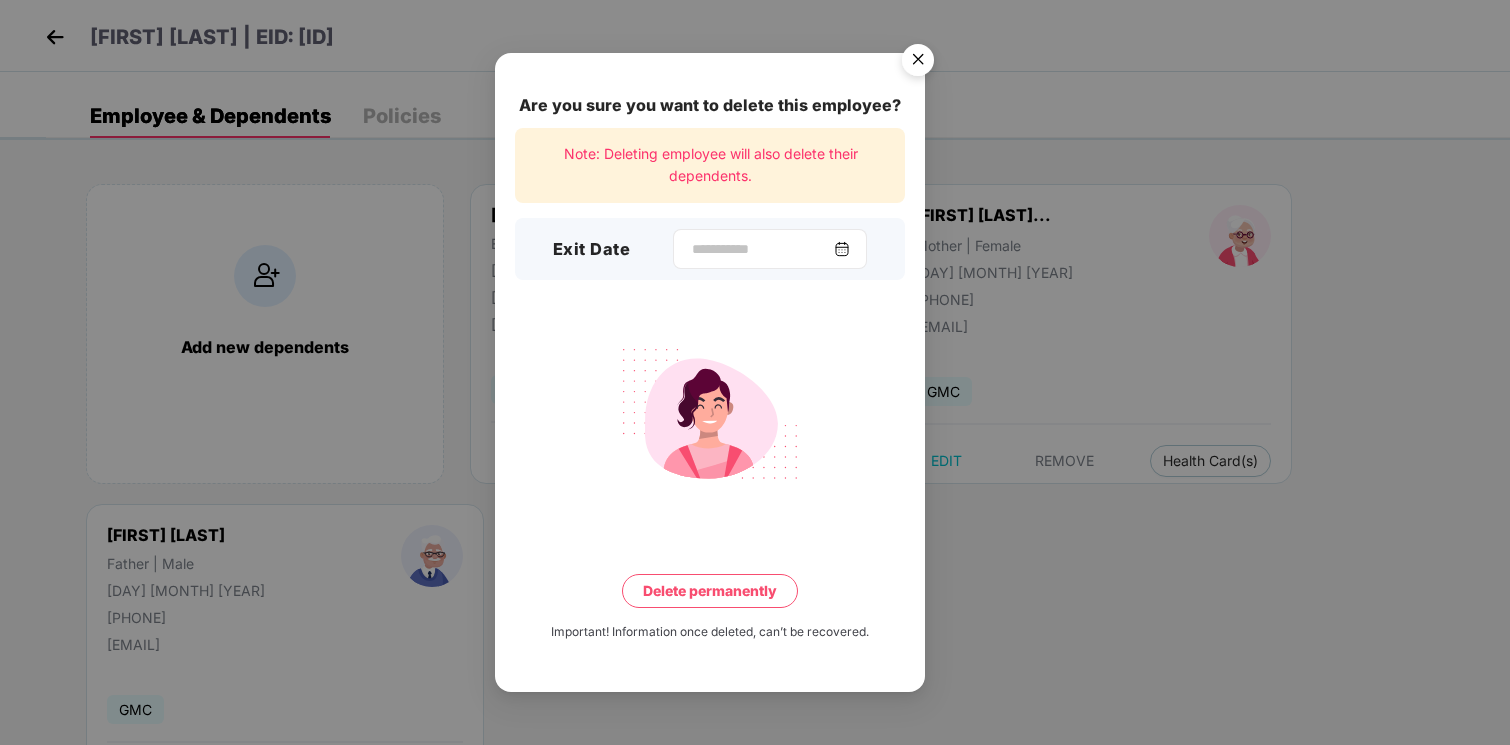 click at bounding box center (770, 249) 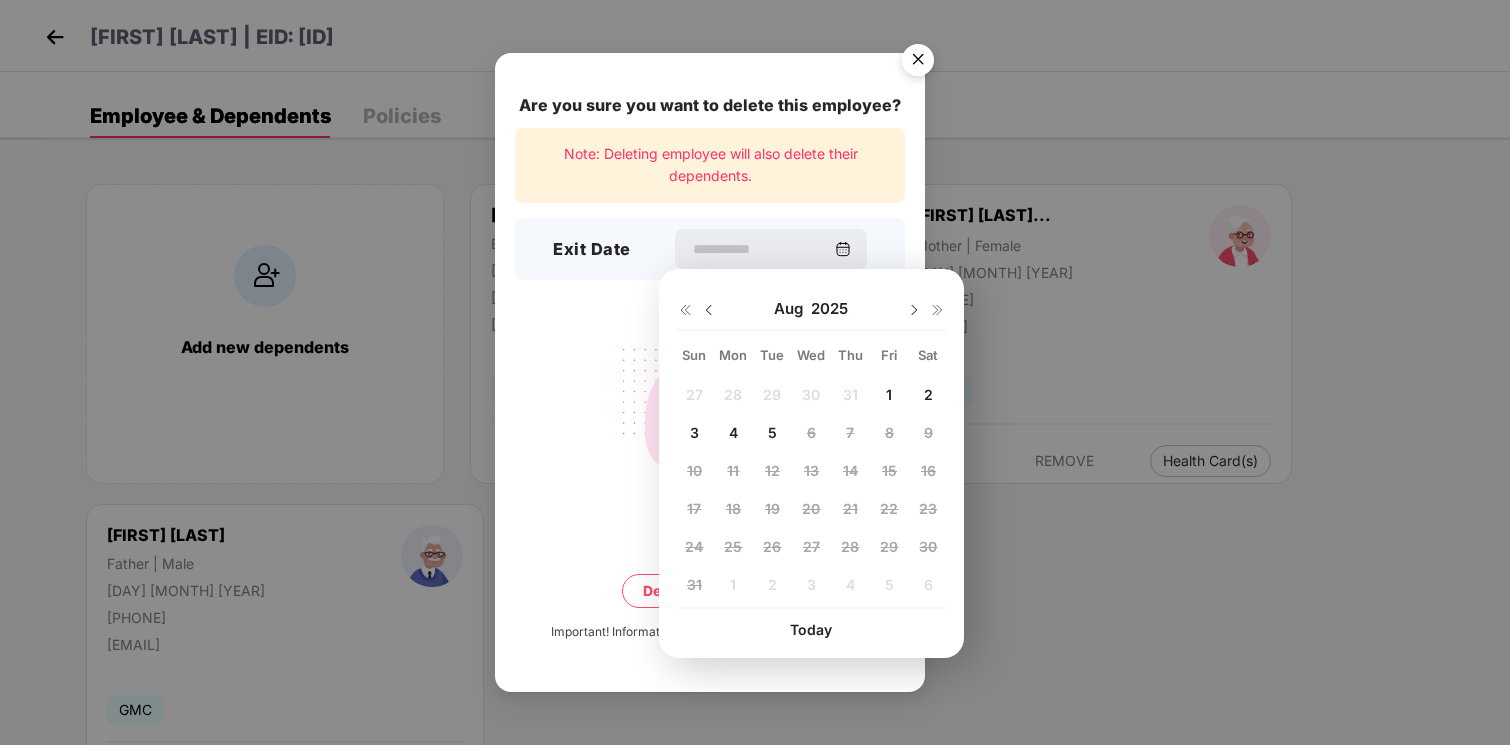 click on "1" at bounding box center [889, 394] 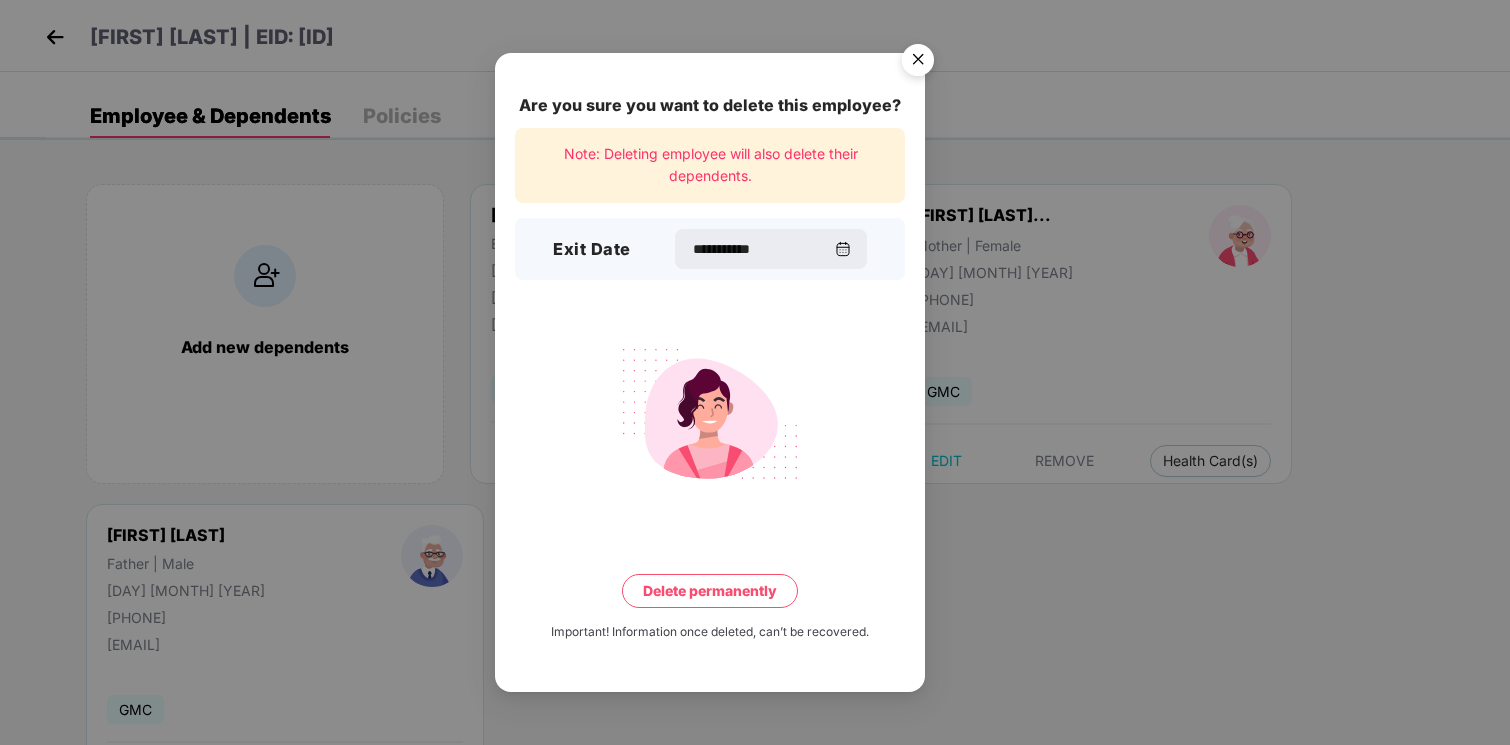 click on "Delete permanently" at bounding box center (710, 591) 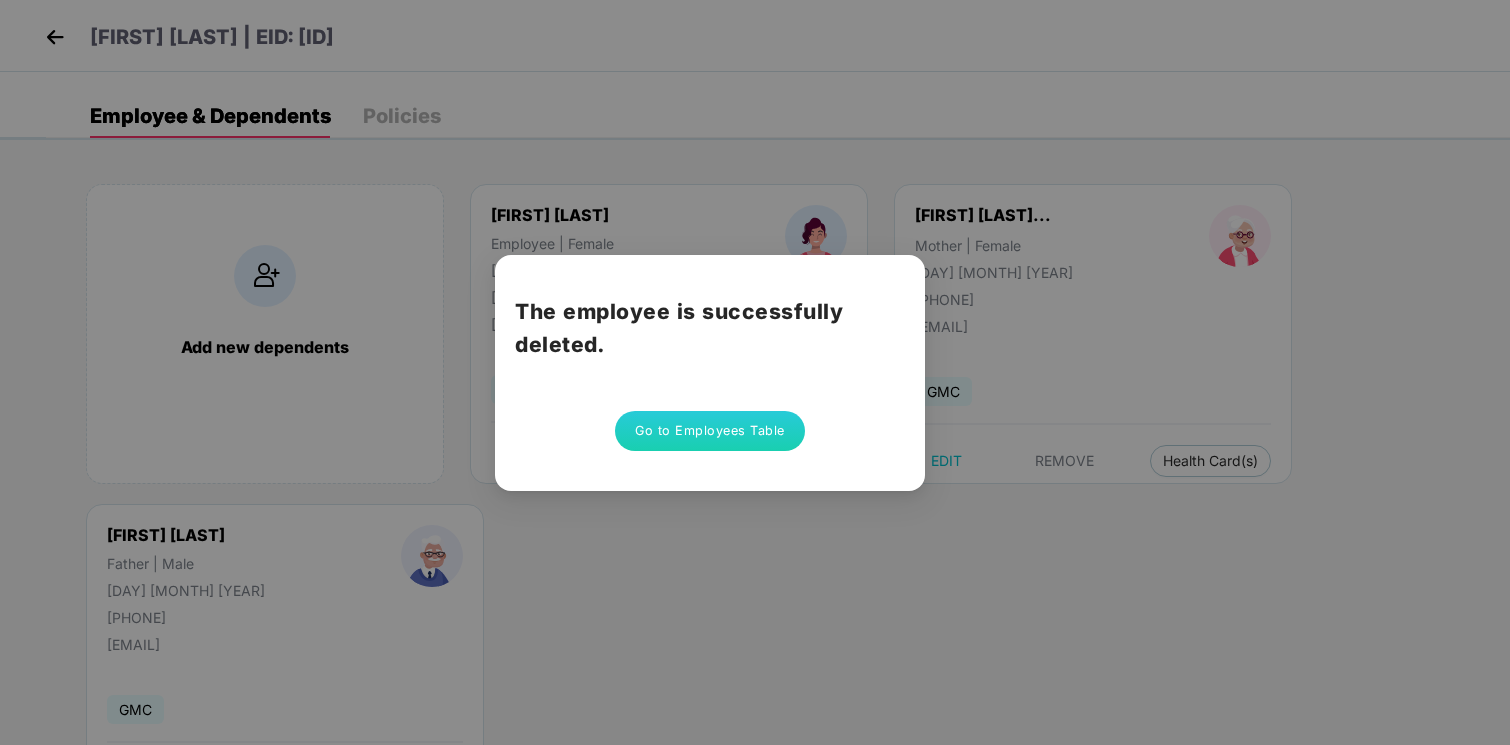 click on "Go to Employees Table" at bounding box center (710, 431) 